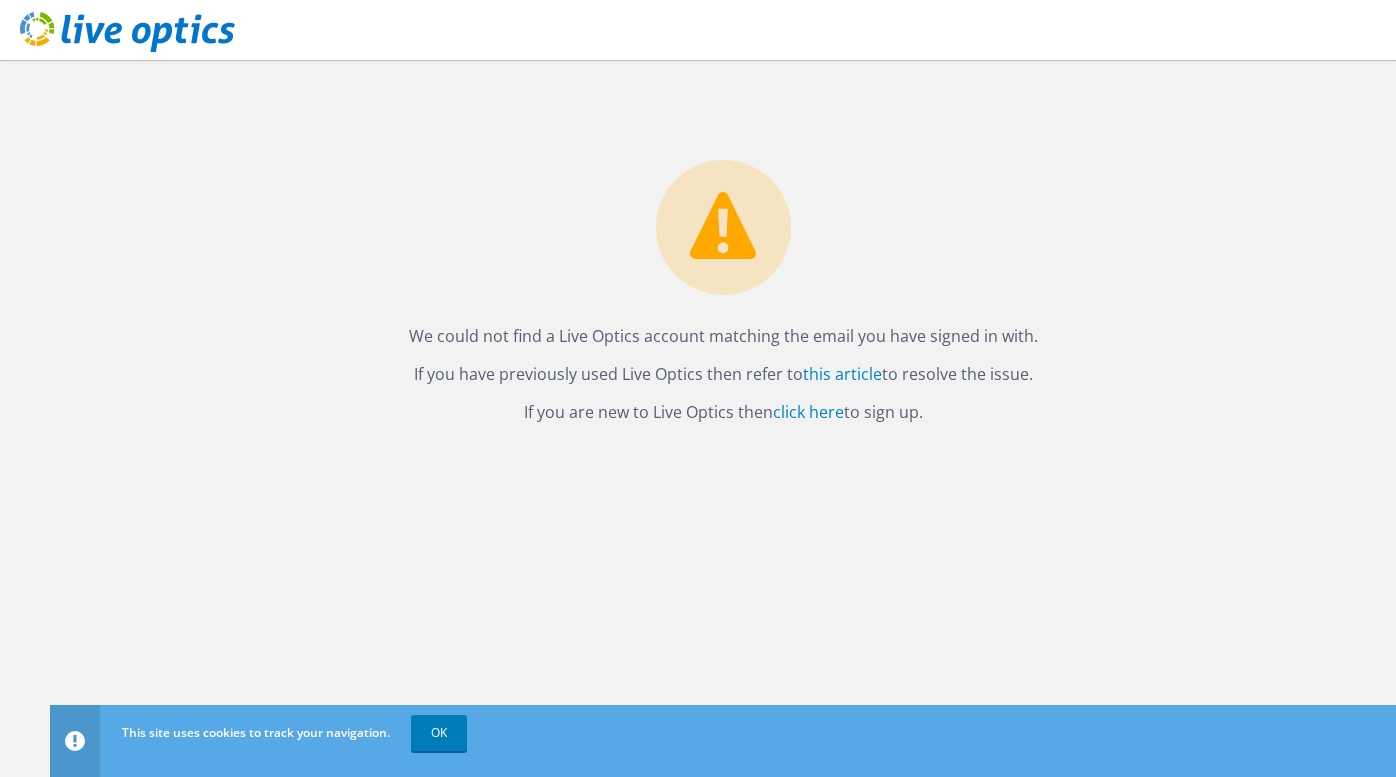 scroll, scrollTop: 0, scrollLeft: 0, axis: both 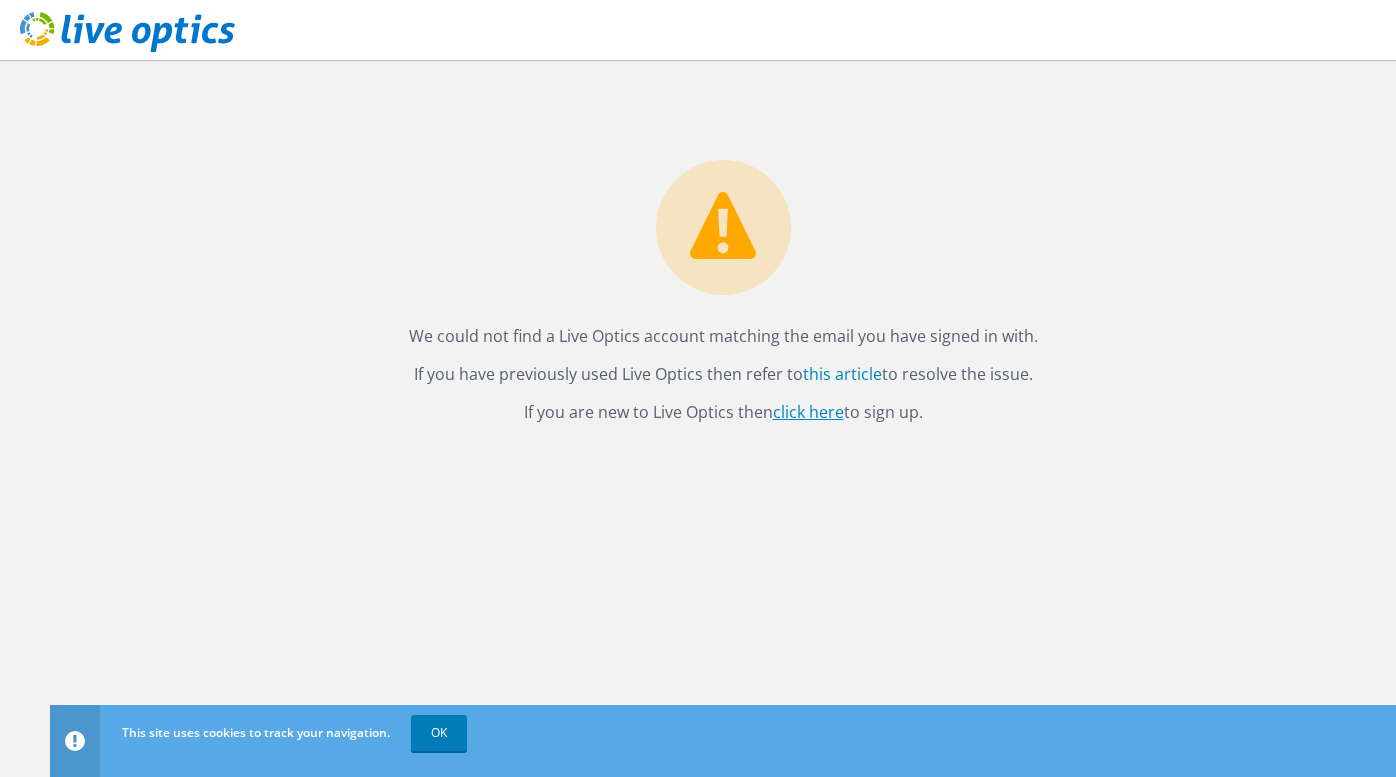 click on "click here" at bounding box center (808, 412) 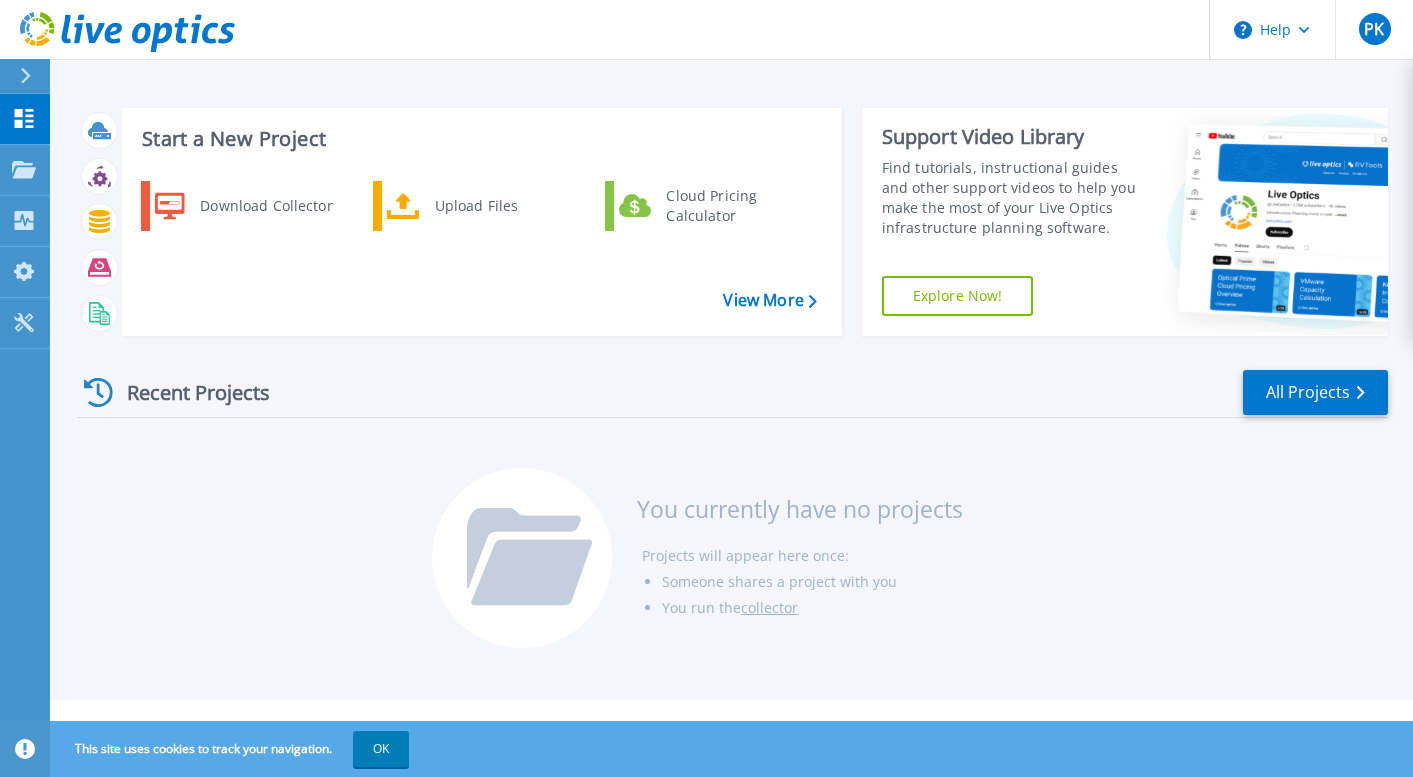 scroll, scrollTop: 0, scrollLeft: 0, axis: both 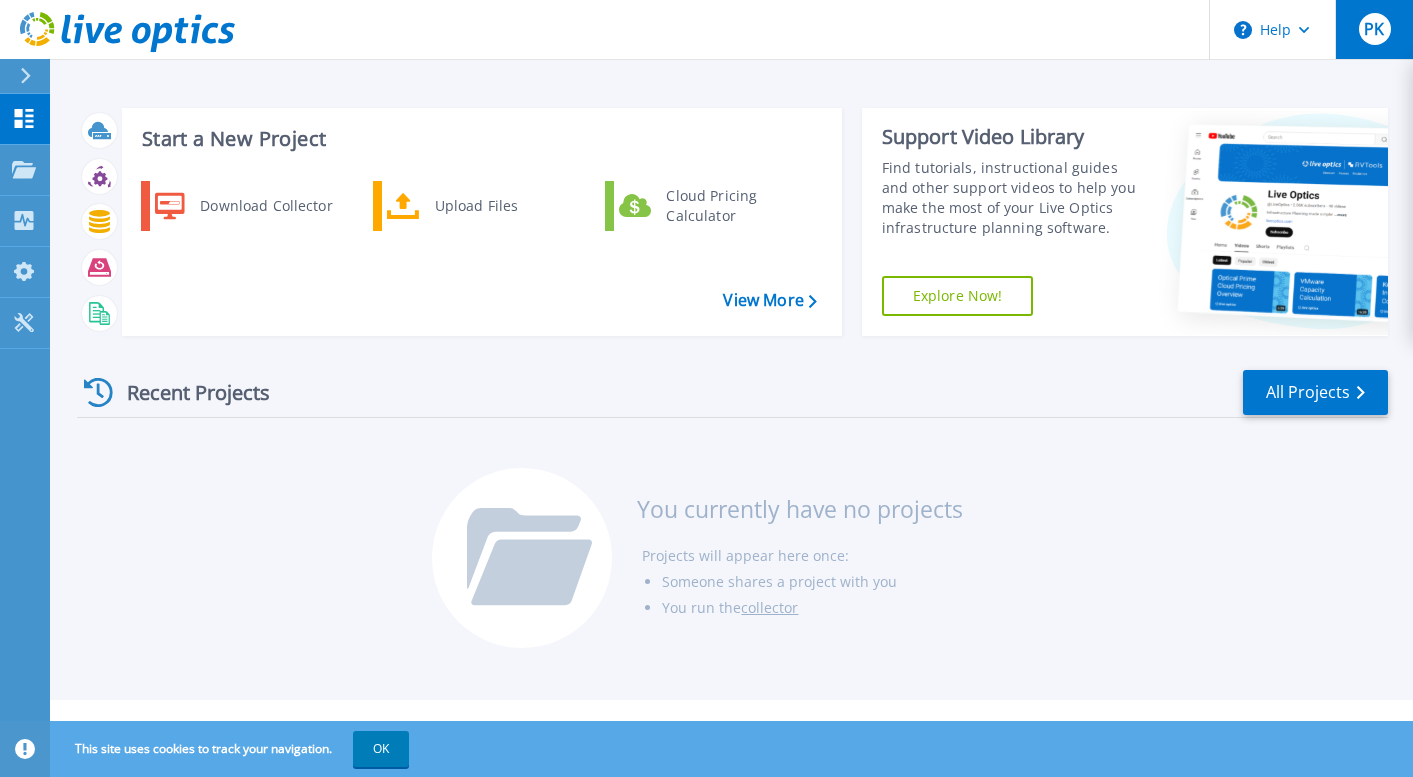 click on "PK" at bounding box center (1374, 29) 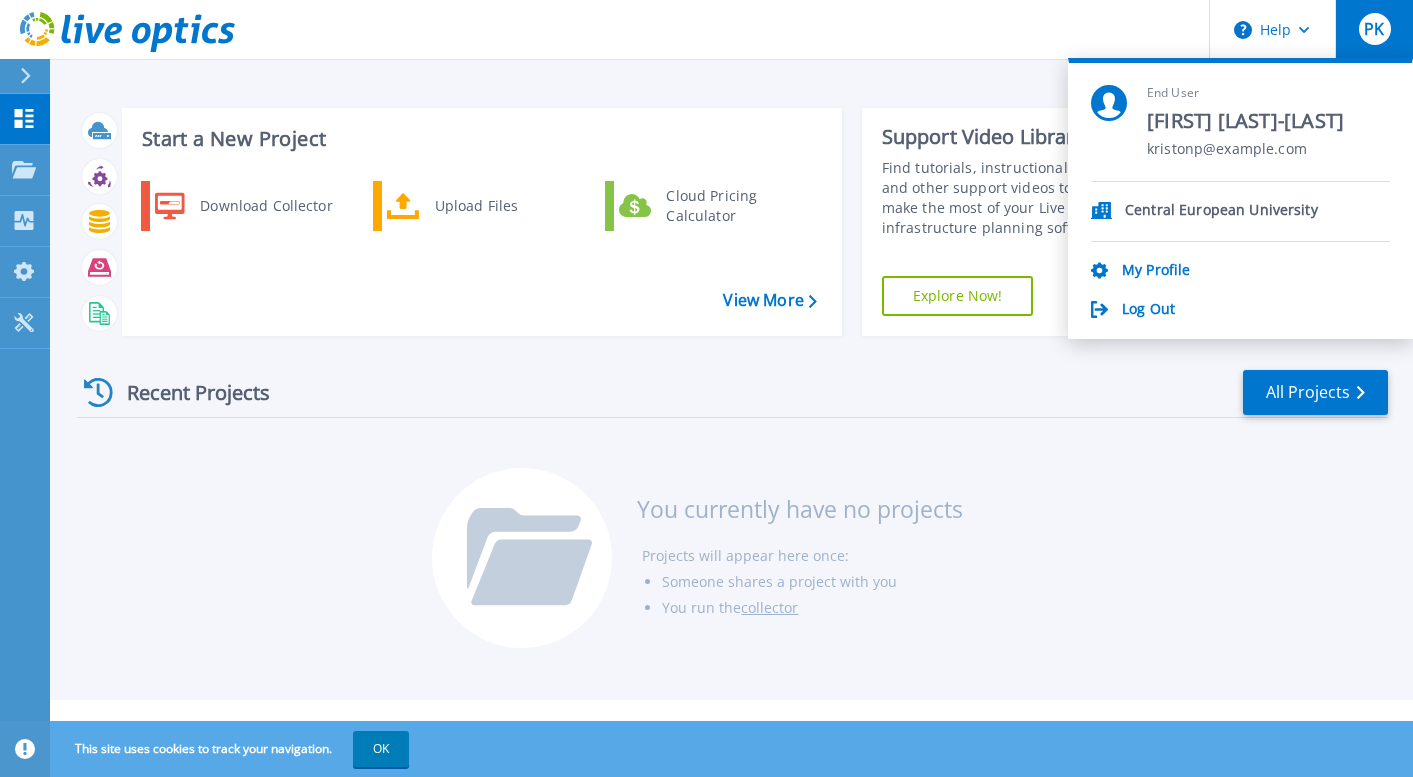 click on "Recent Projects All Projects You currently have no projects Projects will appear here once: Someone shares a project with you You run the  collector" at bounding box center (732, 510) 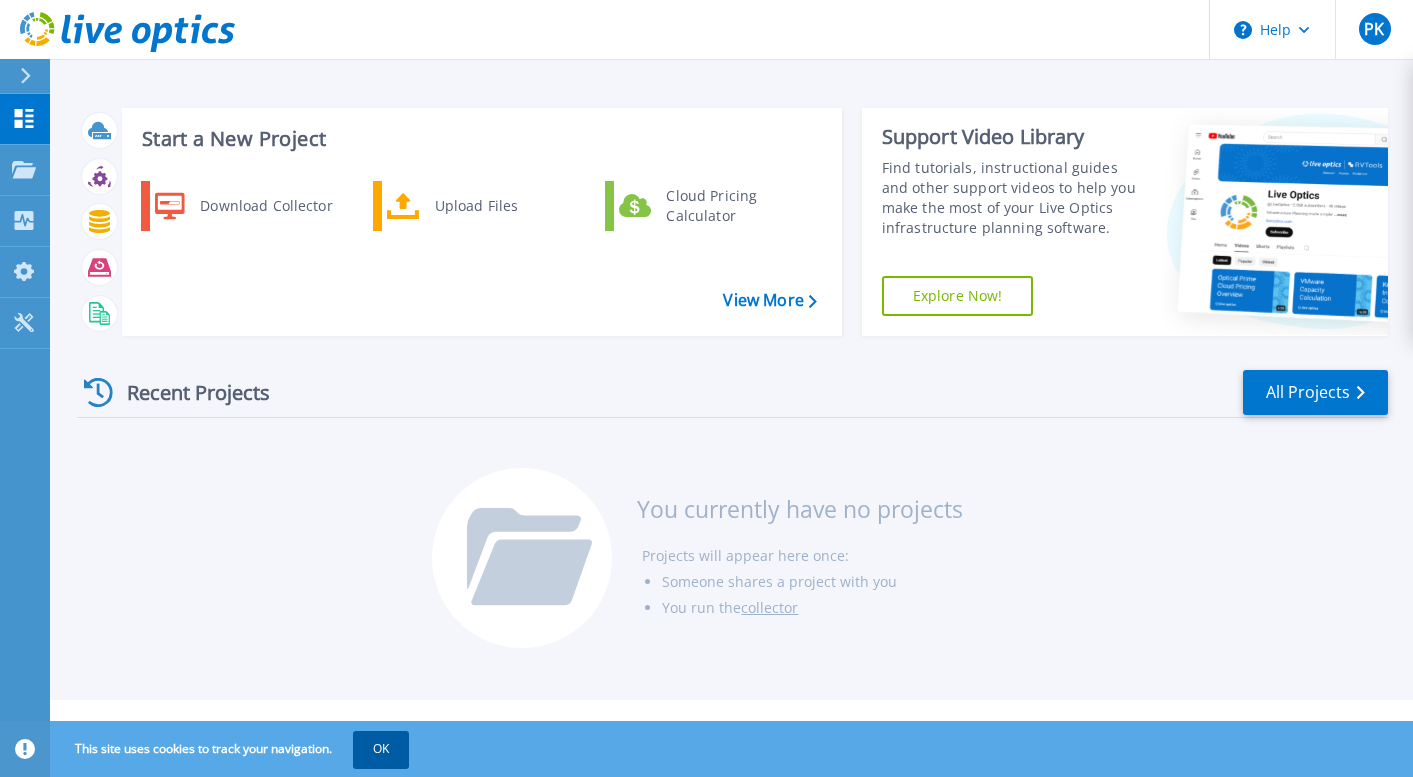 click on "OK" at bounding box center (381, 749) 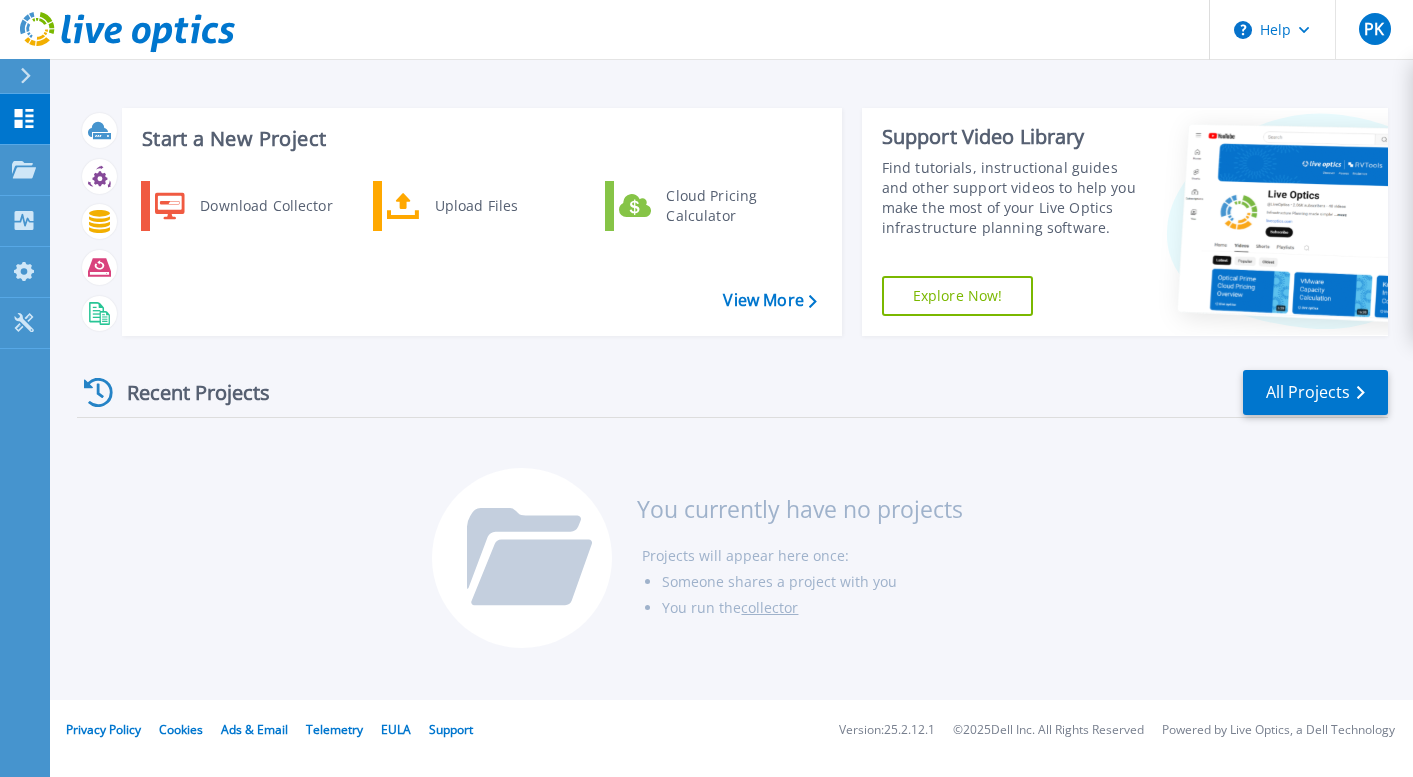 click on "Recent Projects All Projects You currently have no projects Projects will appear here once: Someone shares a project with you You run the  collector" at bounding box center [732, 510] 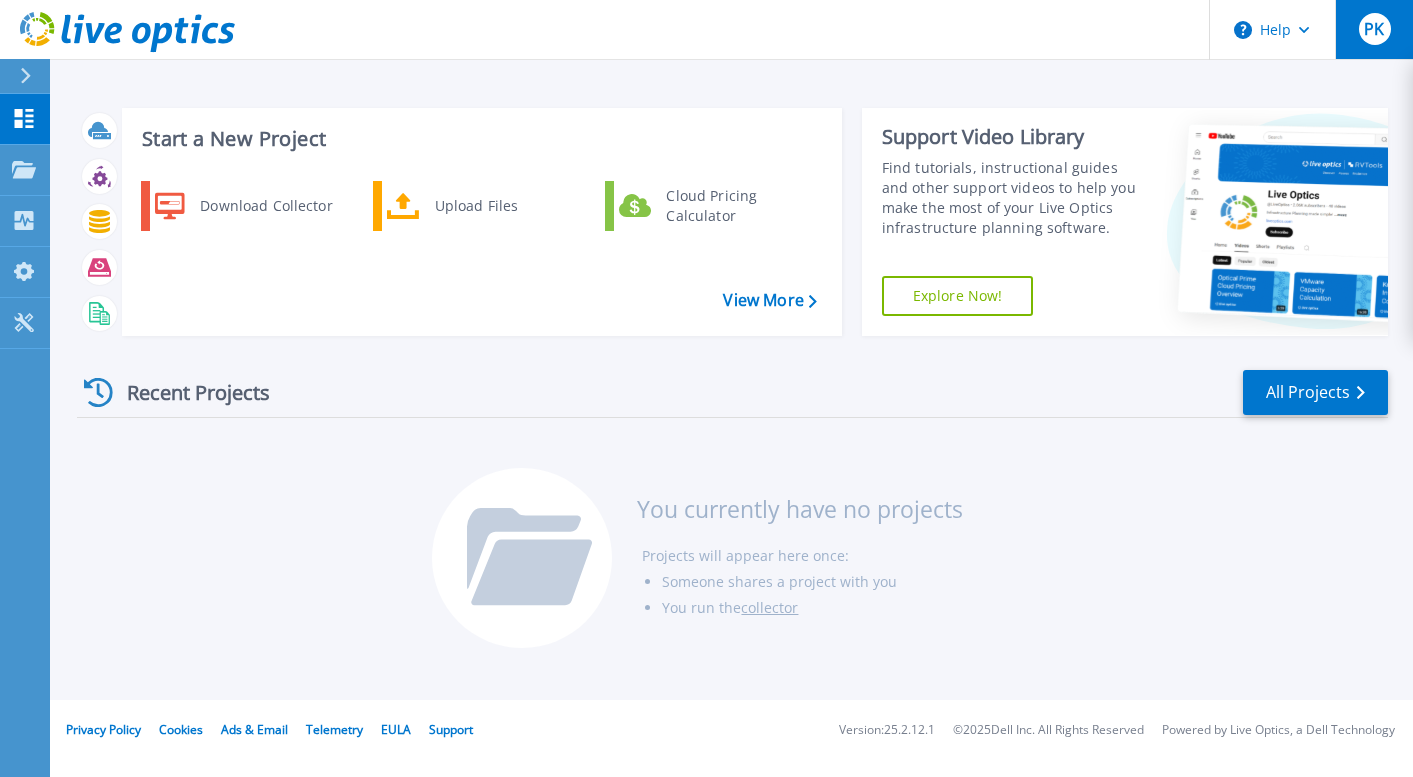 click on "PK" at bounding box center [1374, 29] 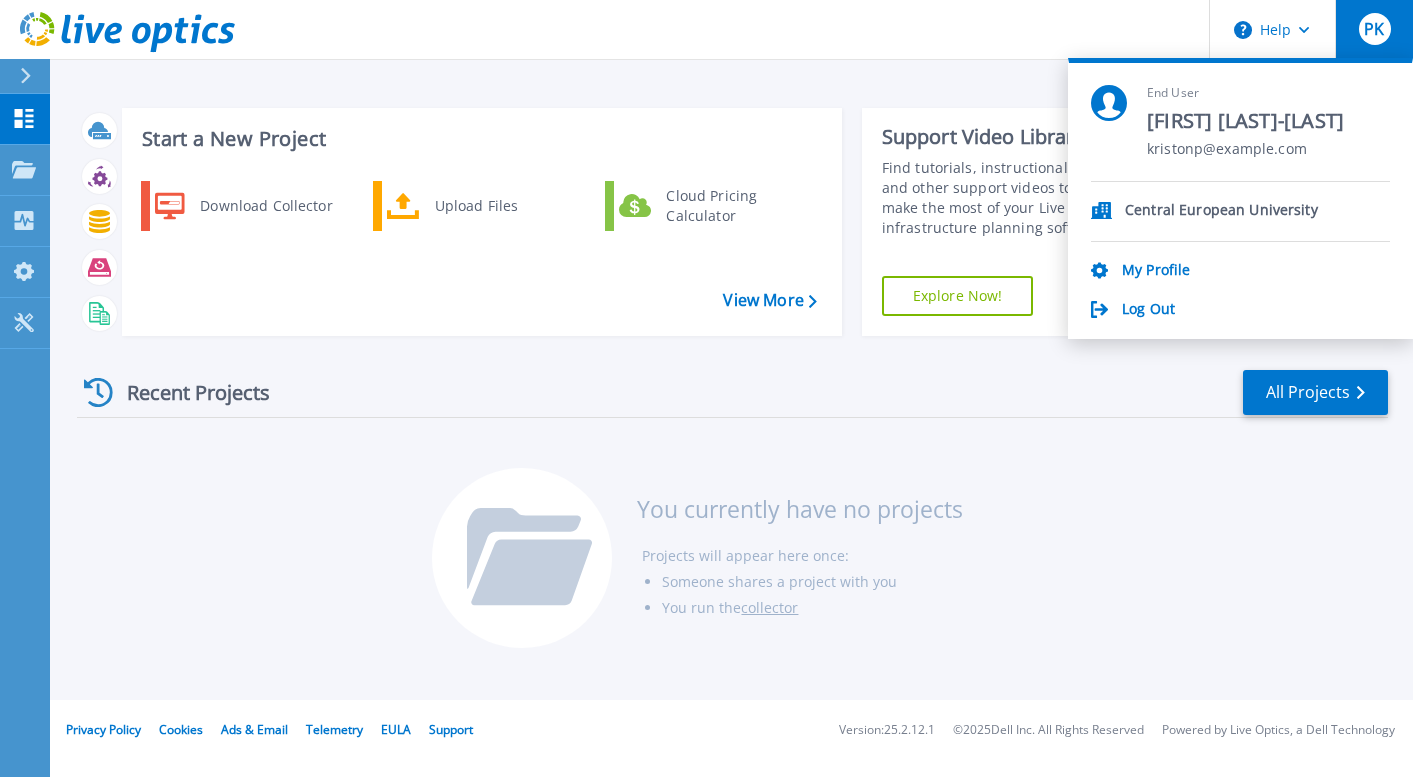 click on "Recent Projects All Projects You currently have no projects Projects will appear here once: Someone shares a project with you You run the  collector" at bounding box center (732, 510) 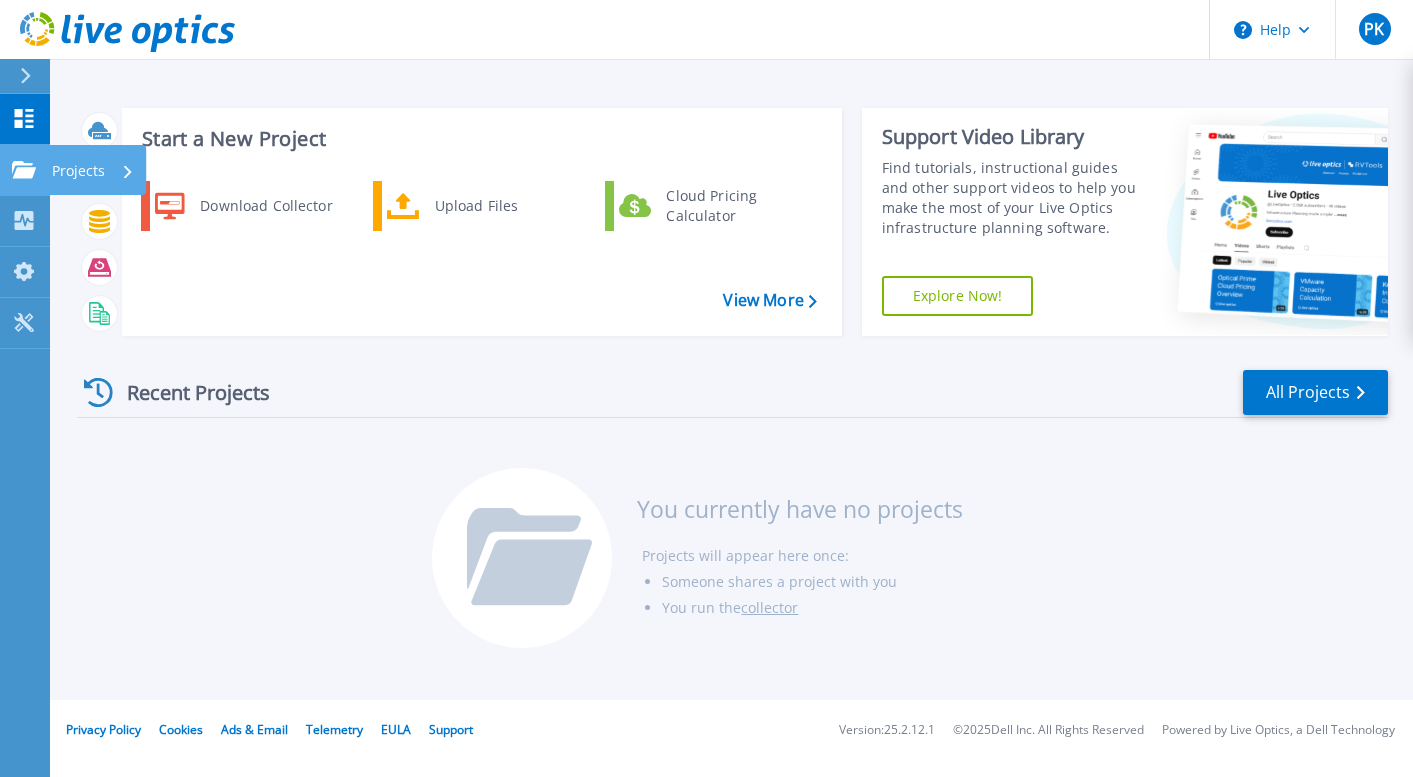 click on "Projects Projects" at bounding box center (25, 170) 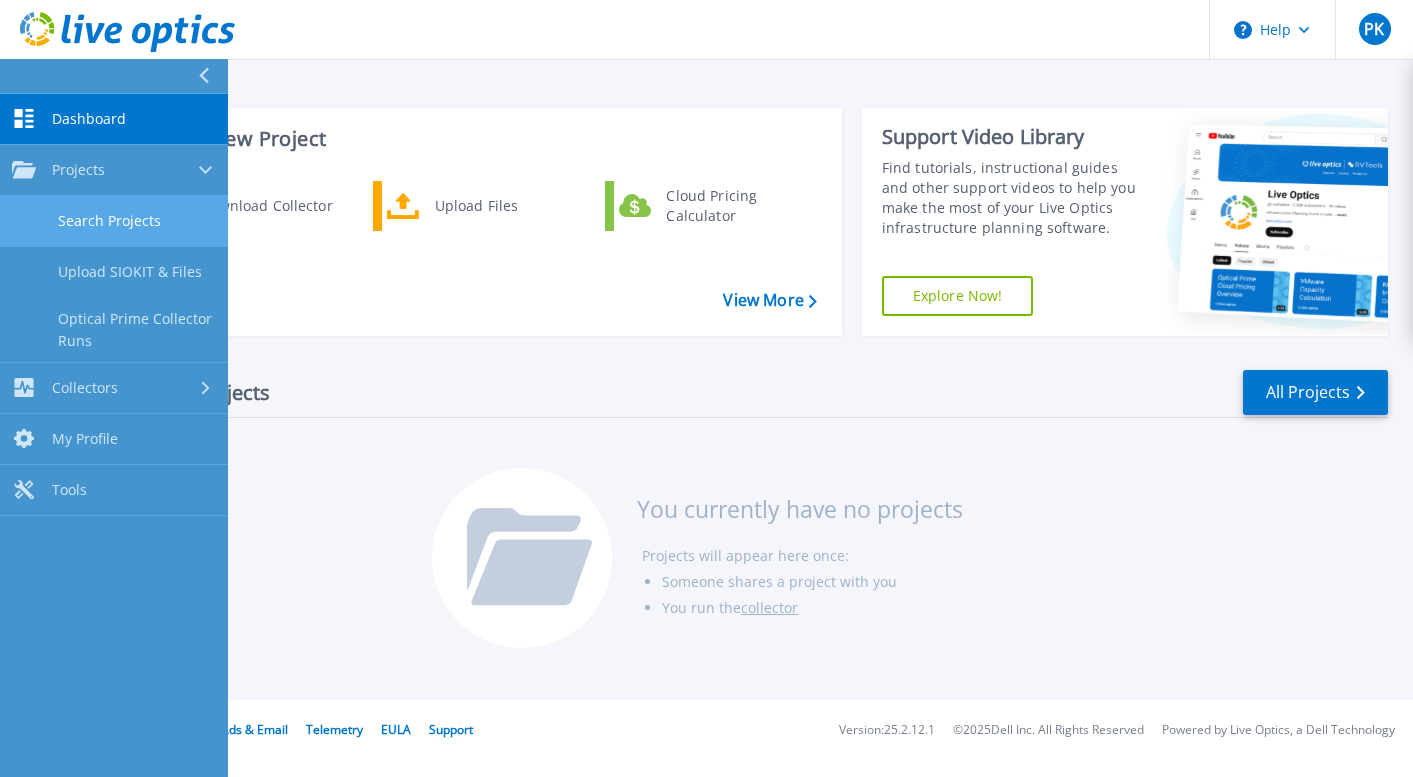 click on "Search Projects" at bounding box center (114, 221) 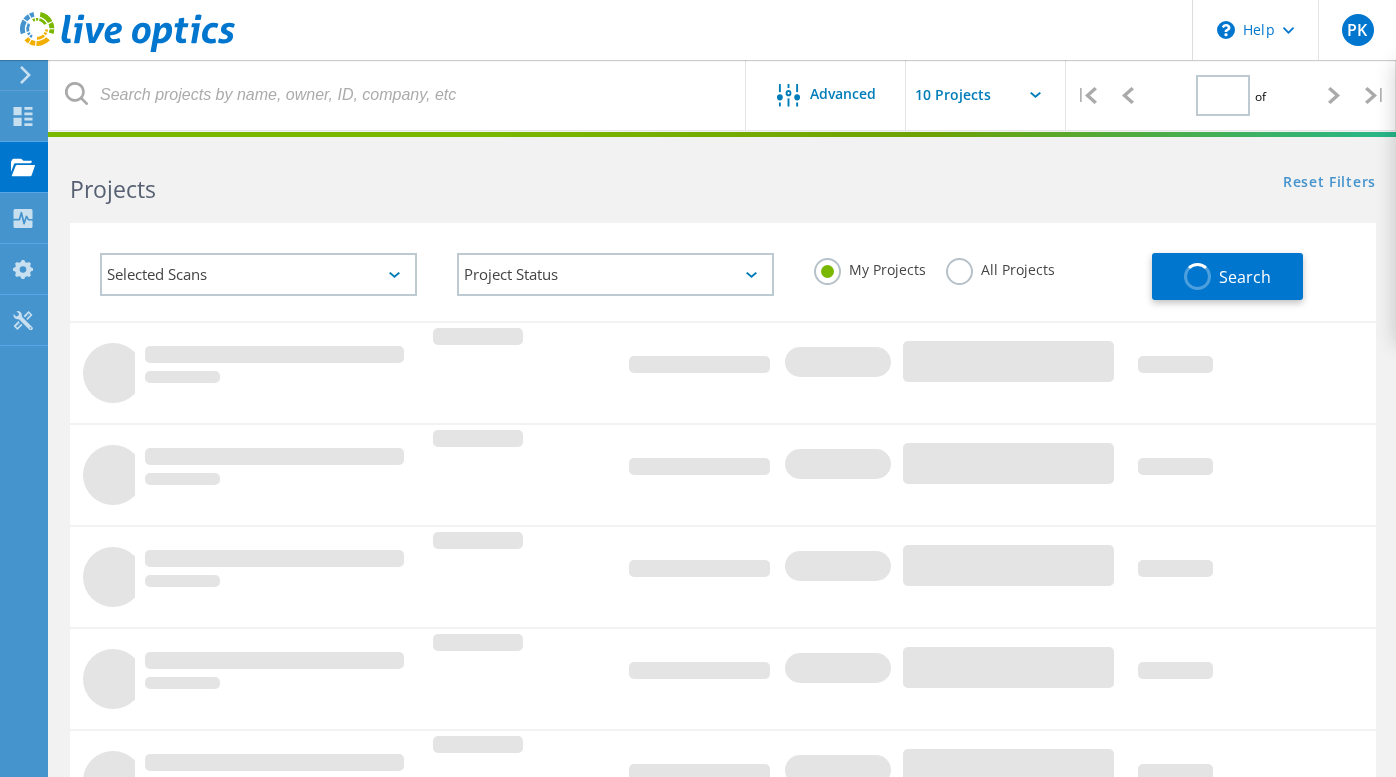 scroll, scrollTop: 0, scrollLeft: 0, axis: both 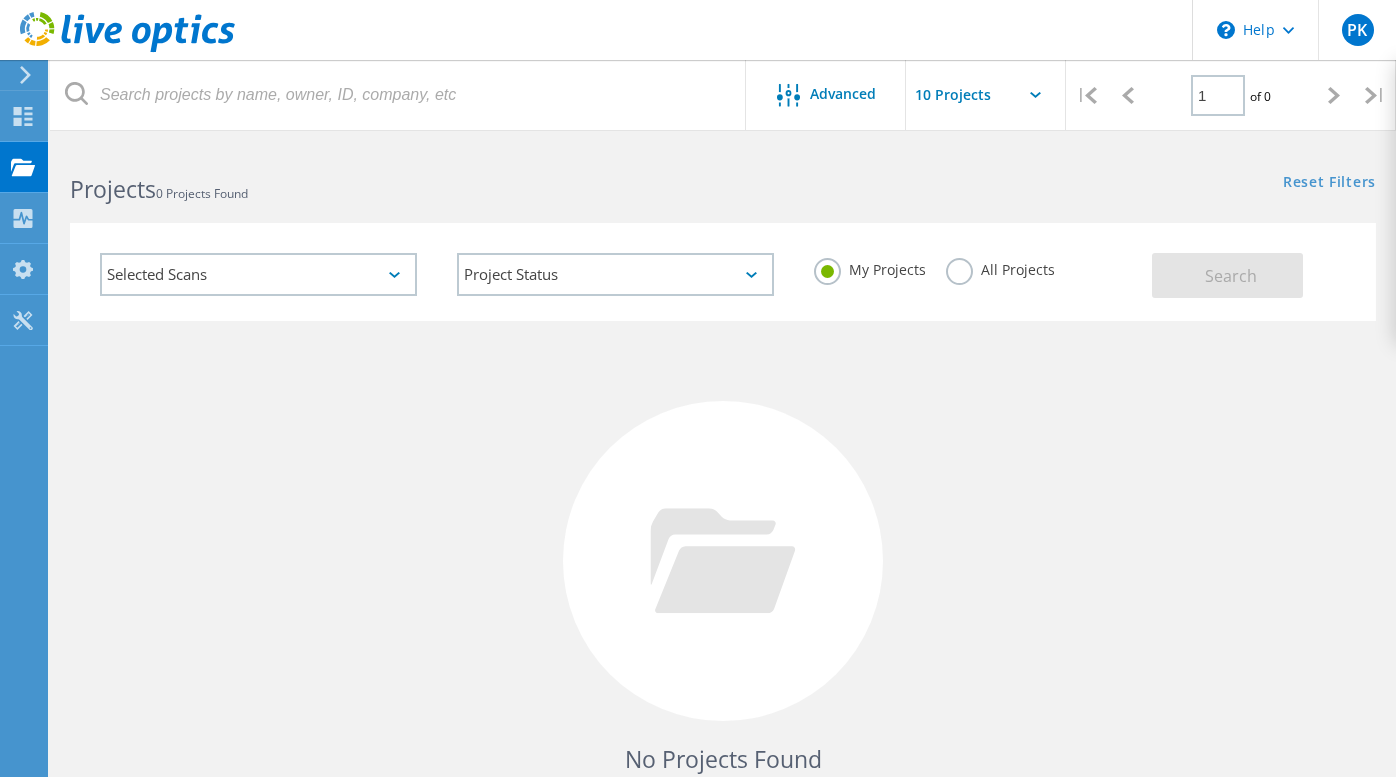 click on "Selected Scans" 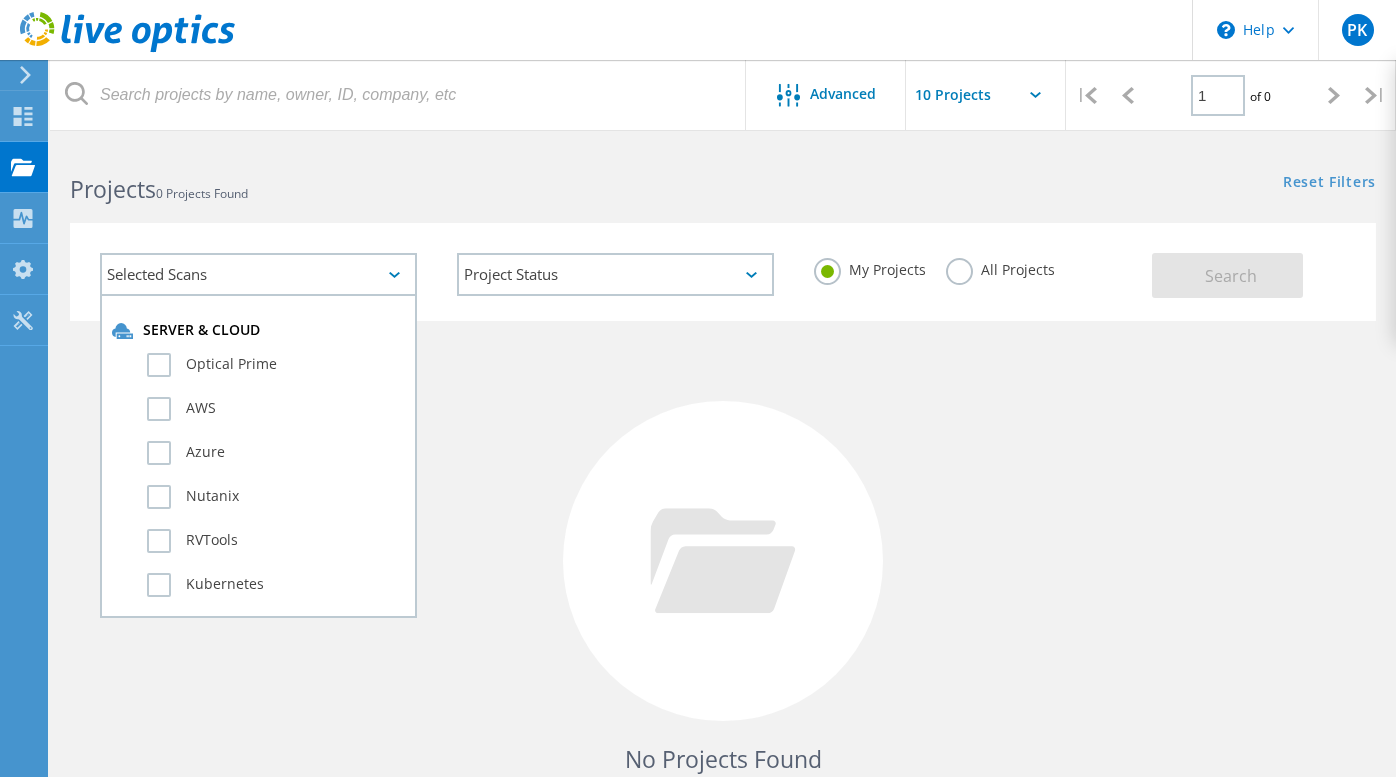 click on "Selected Scans" 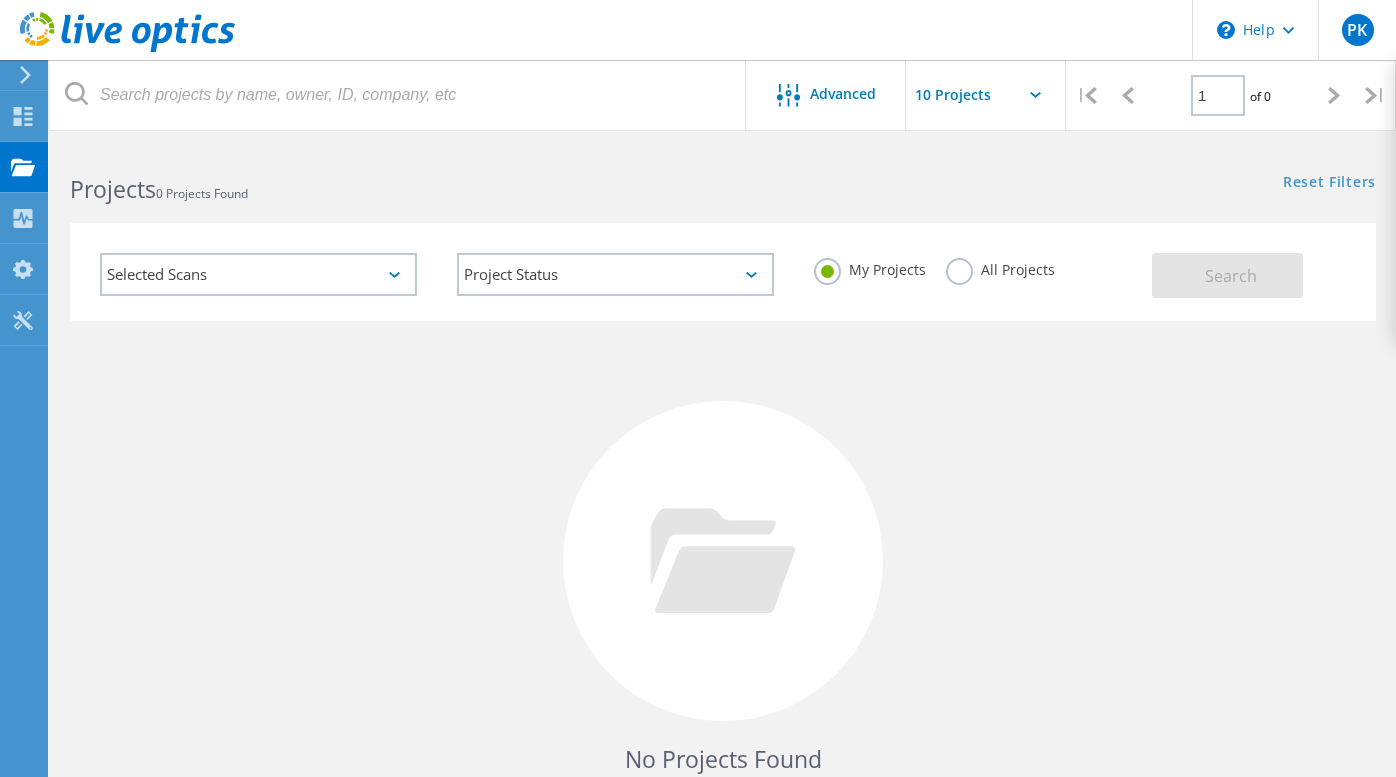 click on "All Projects" 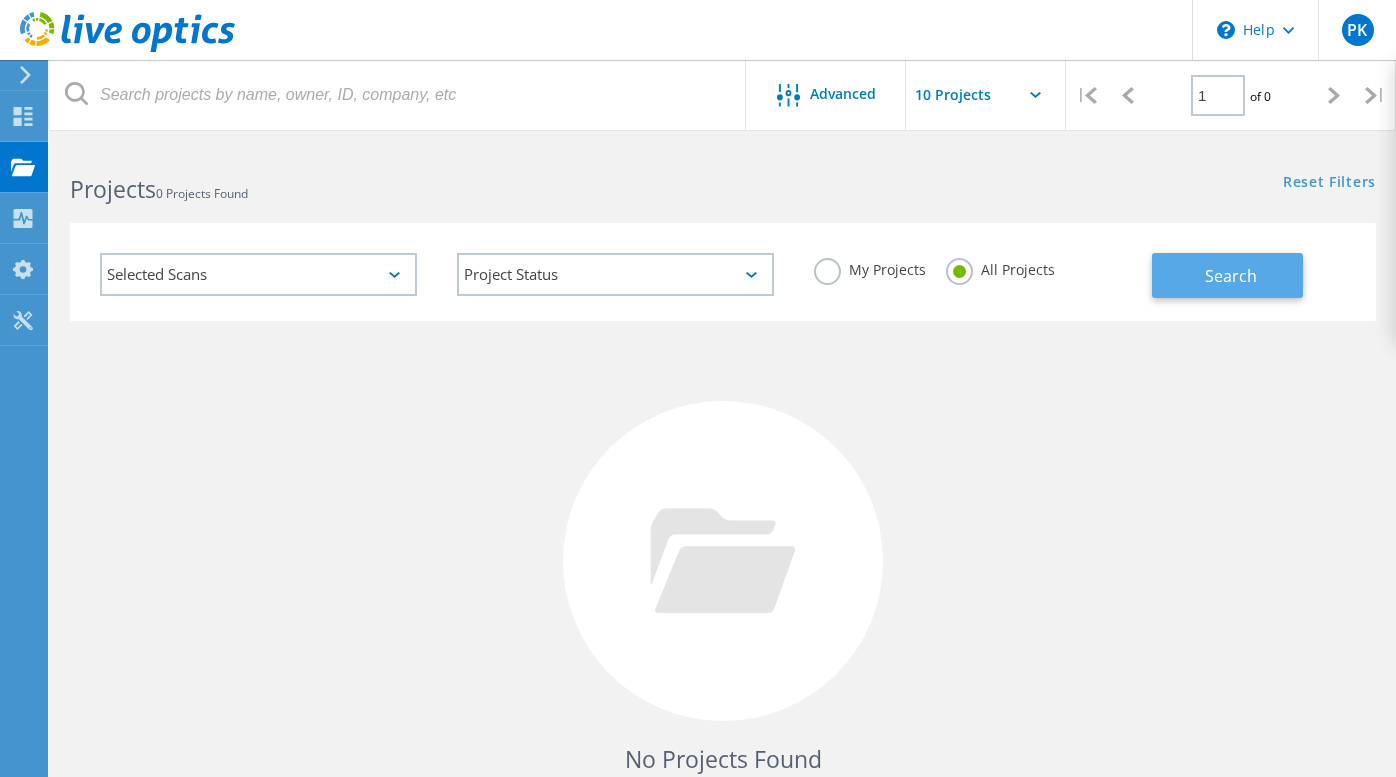 click on "Search" 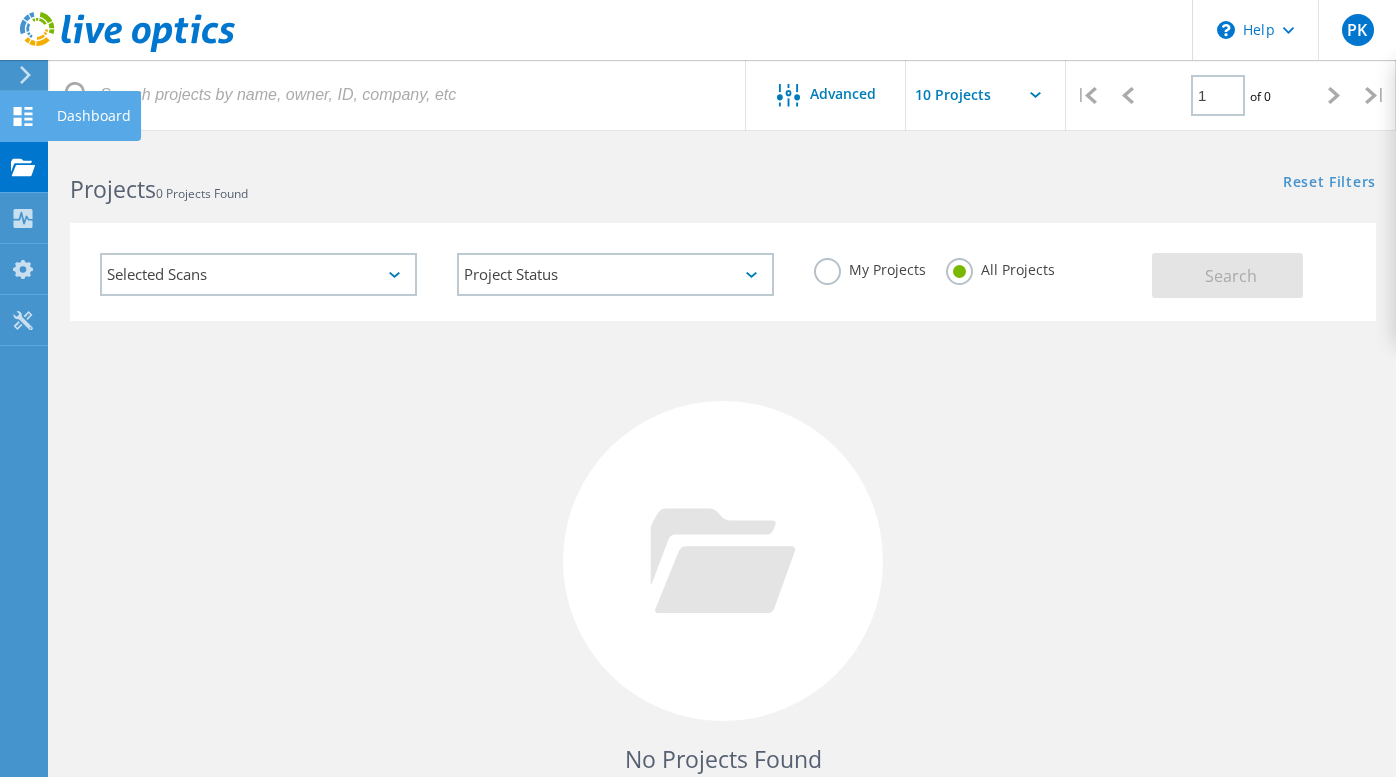 click 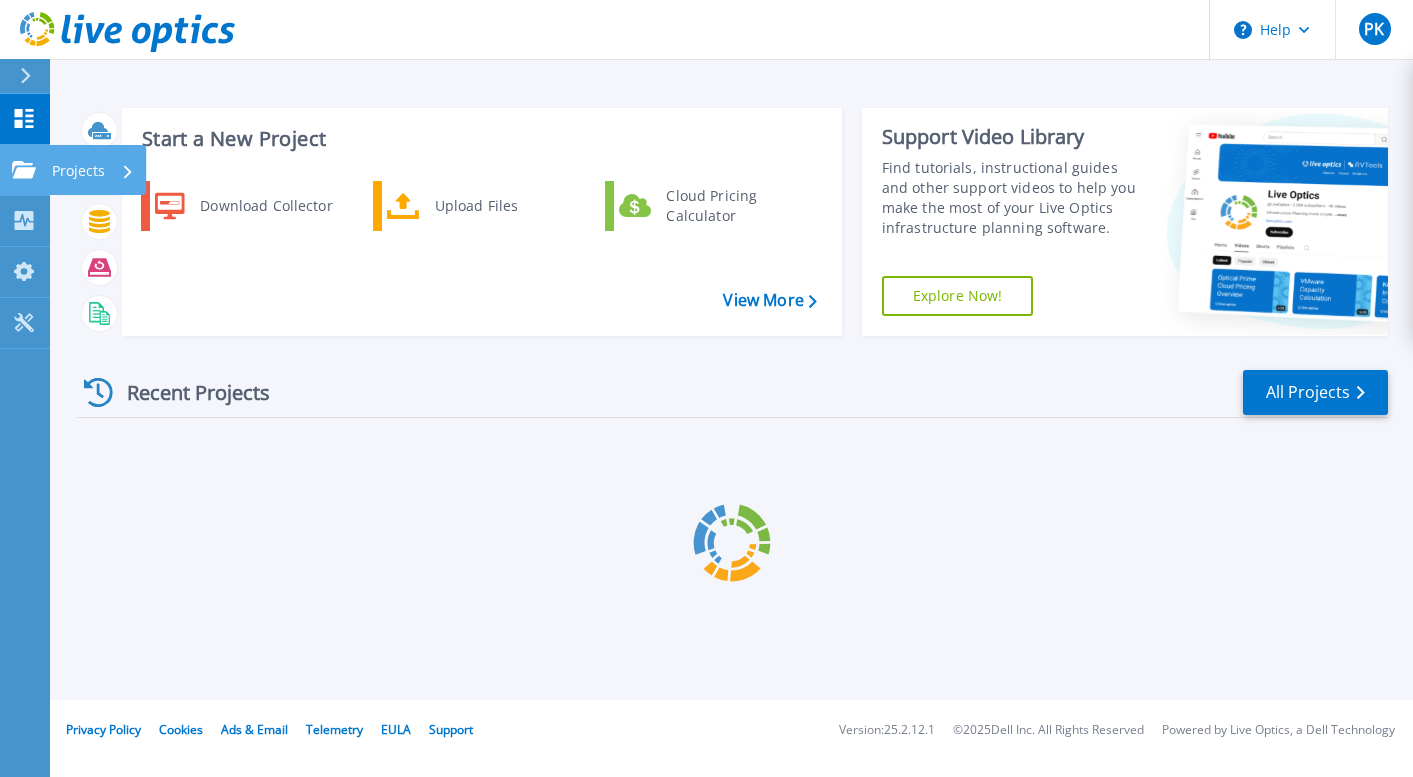 scroll, scrollTop: 0, scrollLeft: 0, axis: both 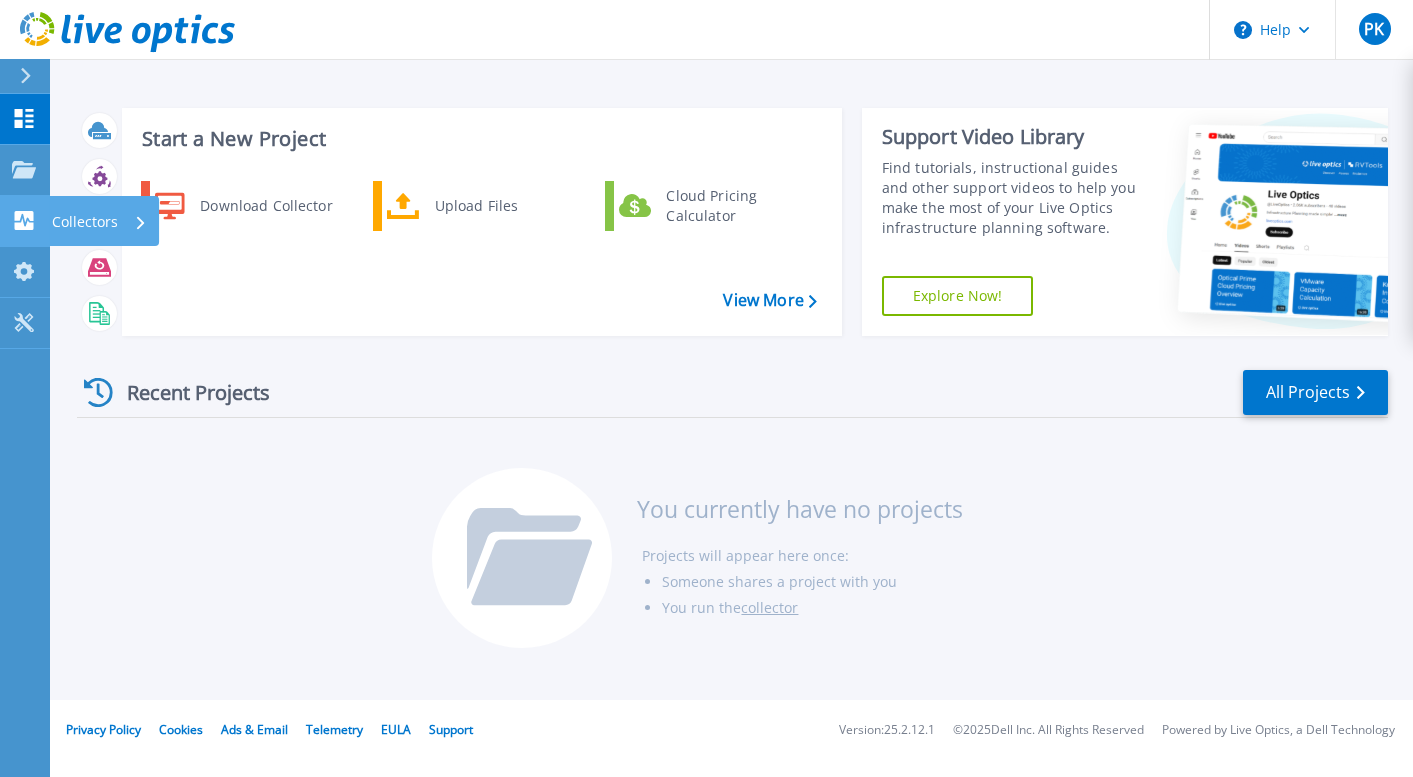 click on "Collectors Collectors" at bounding box center (25, 221) 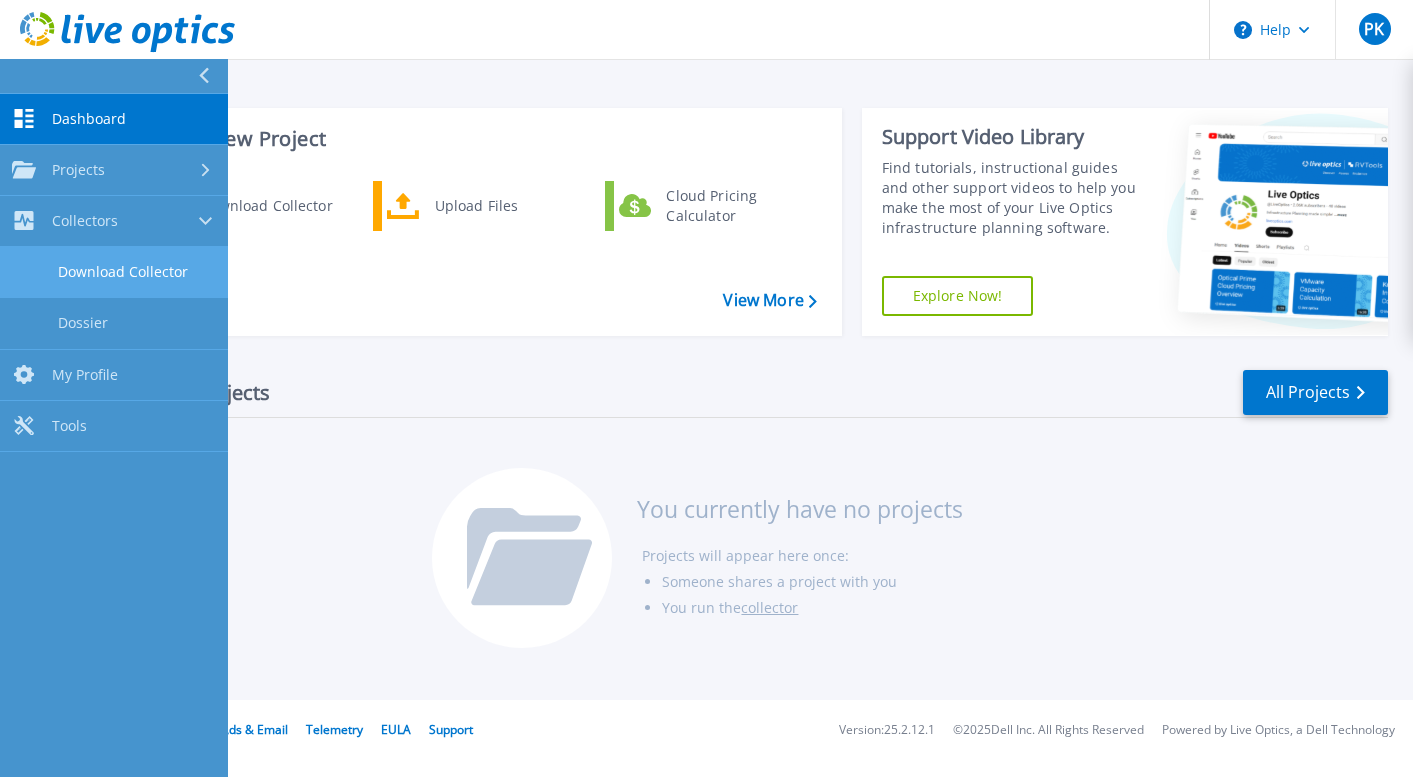 click on "Download Collector" at bounding box center [114, 272] 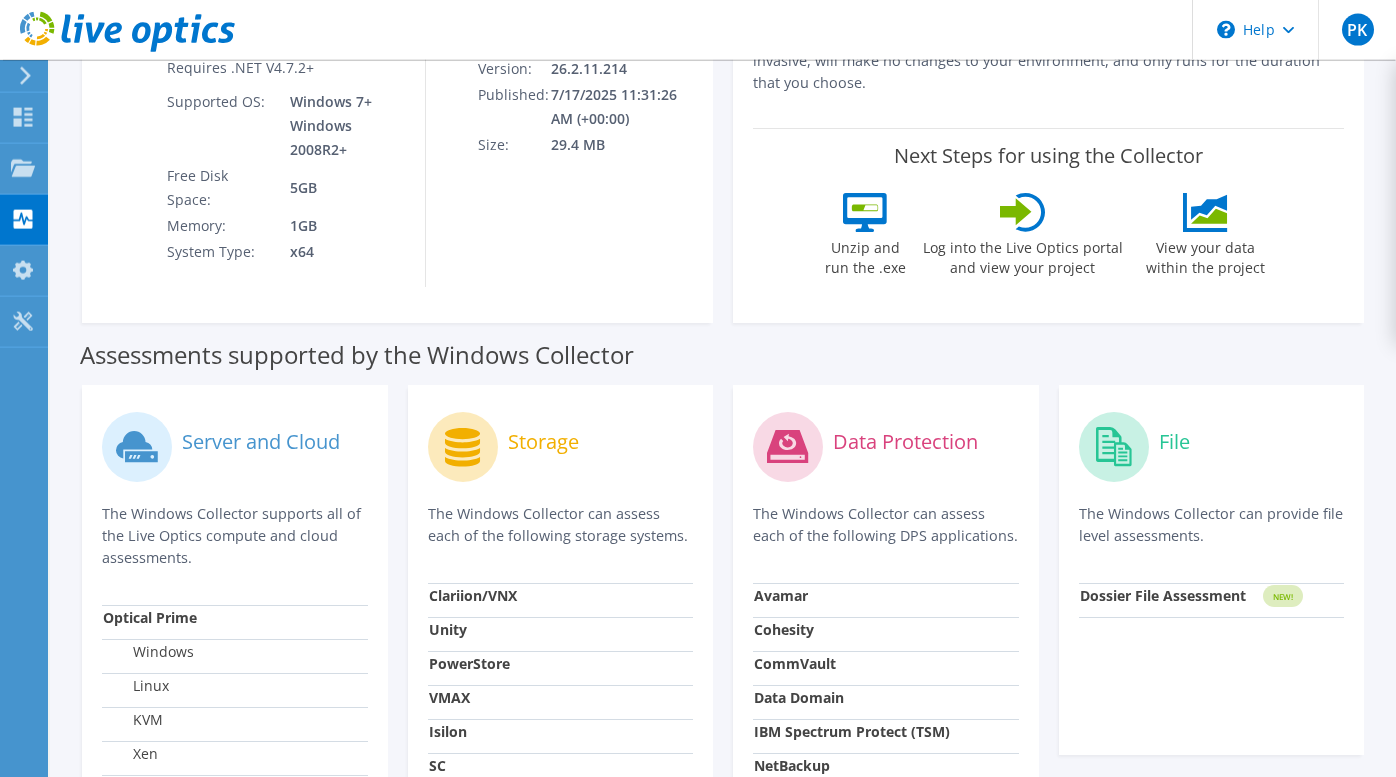 scroll, scrollTop: 0, scrollLeft: 0, axis: both 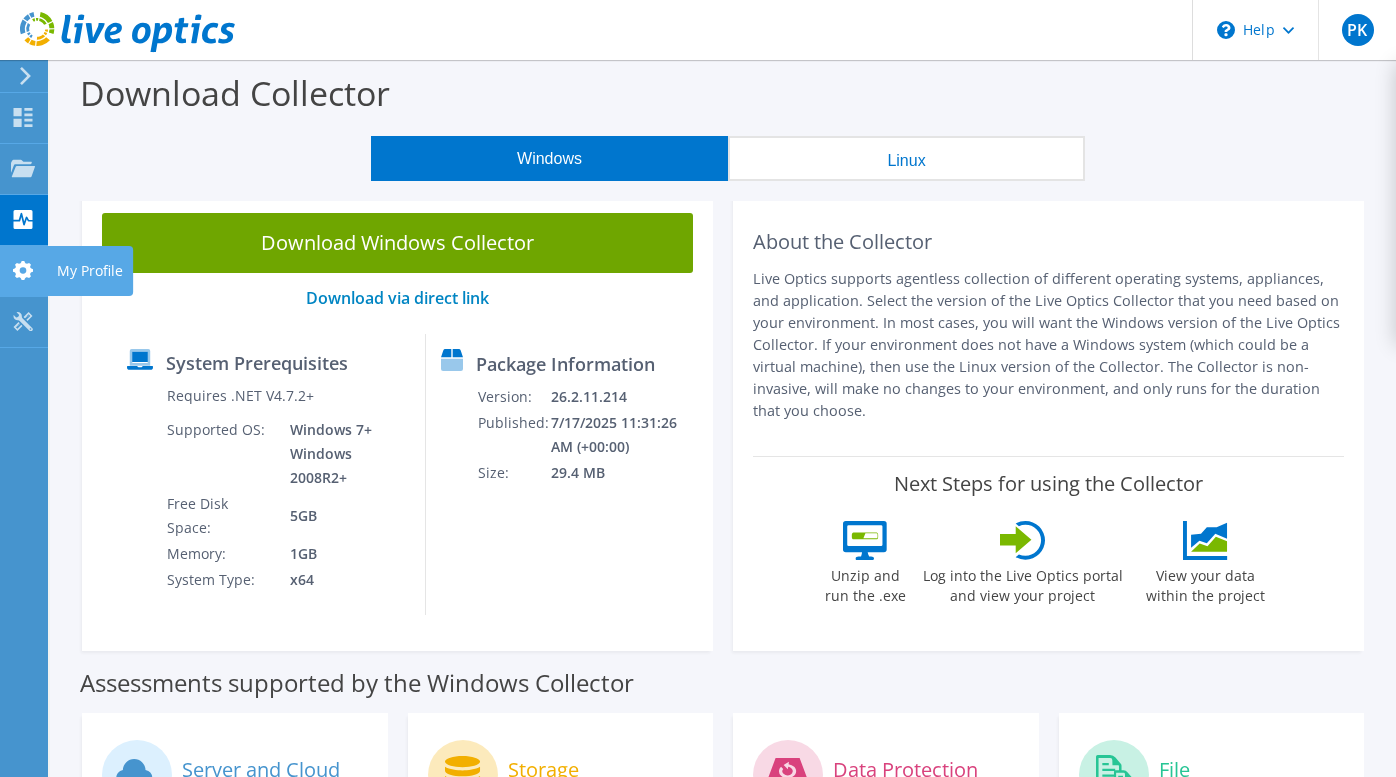 click on "My Profile" at bounding box center [-66, 271] 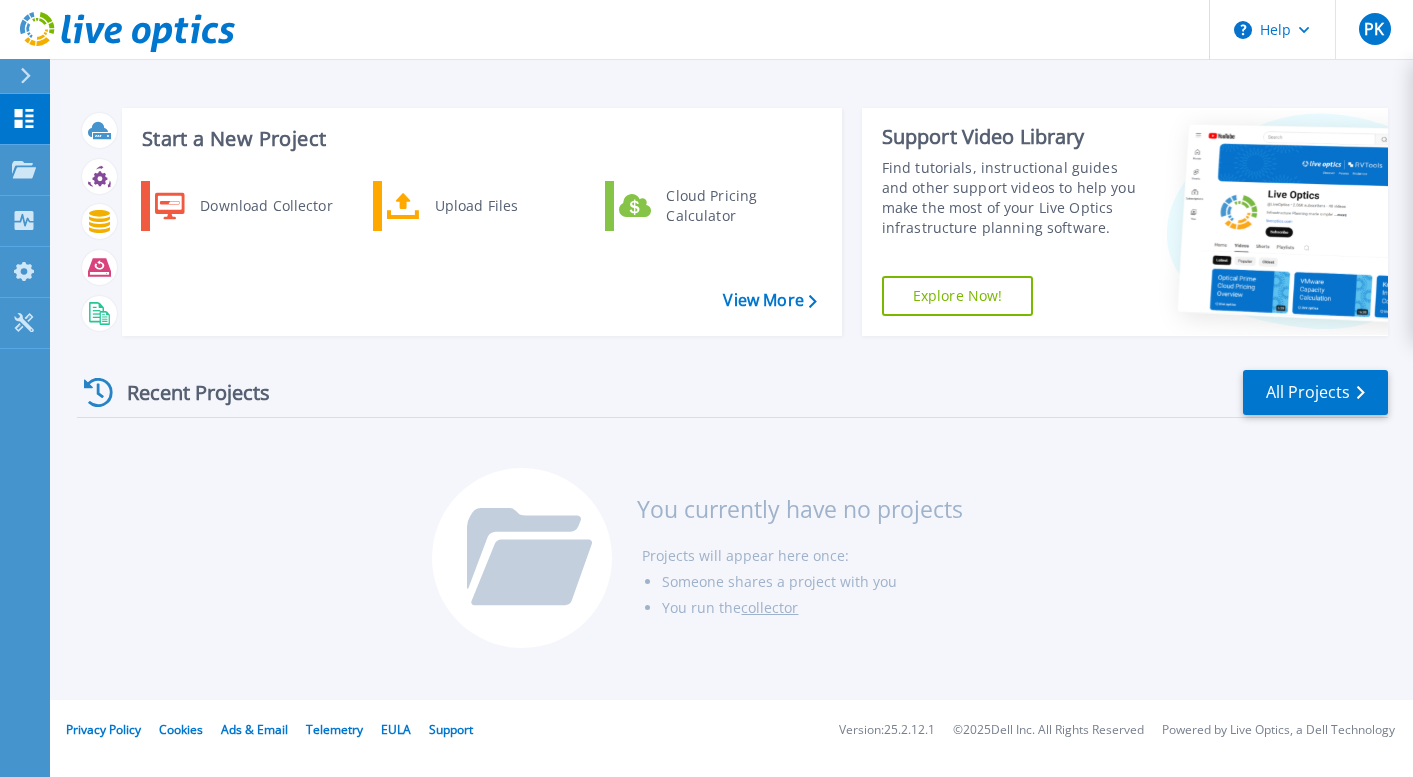 scroll, scrollTop: 0, scrollLeft: 0, axis: both 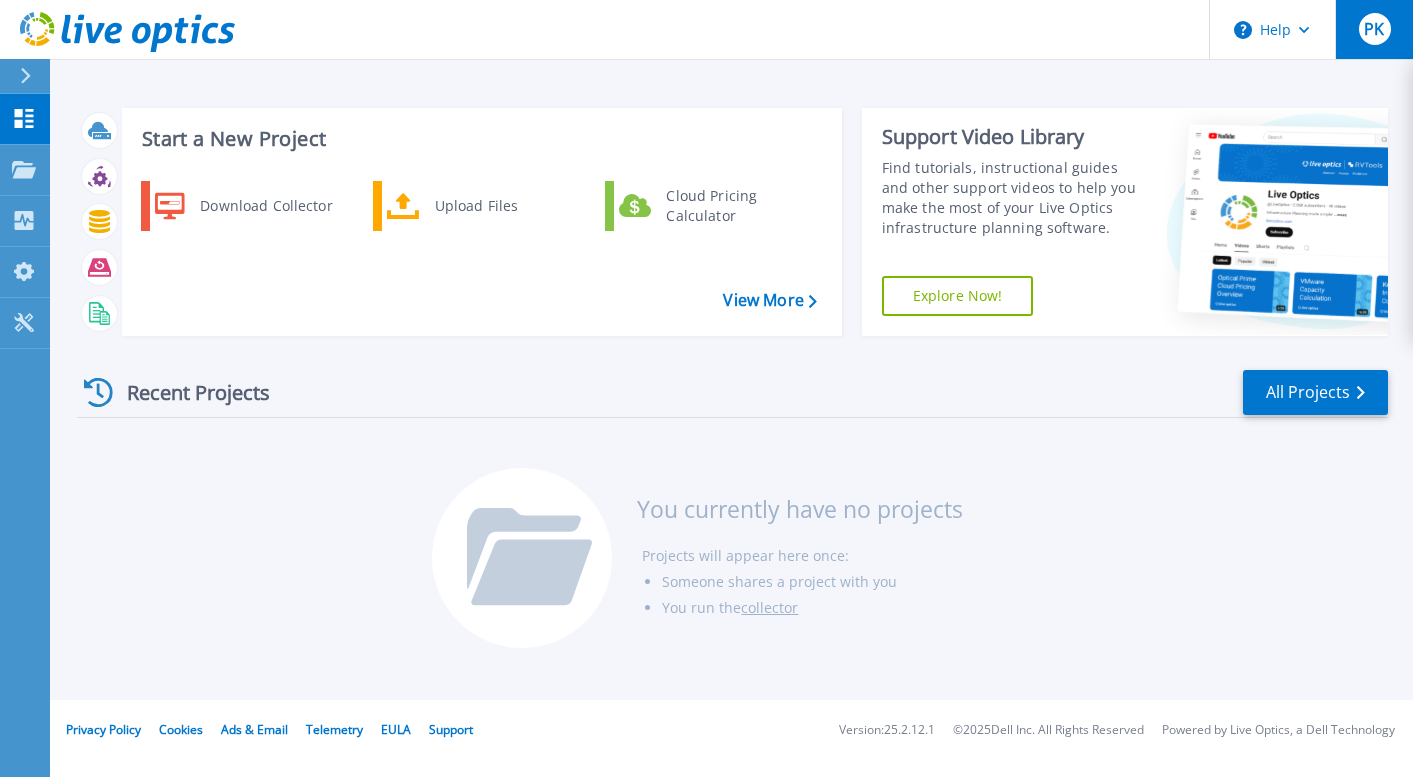 click on "PK" at bounding box center [1374, 29] 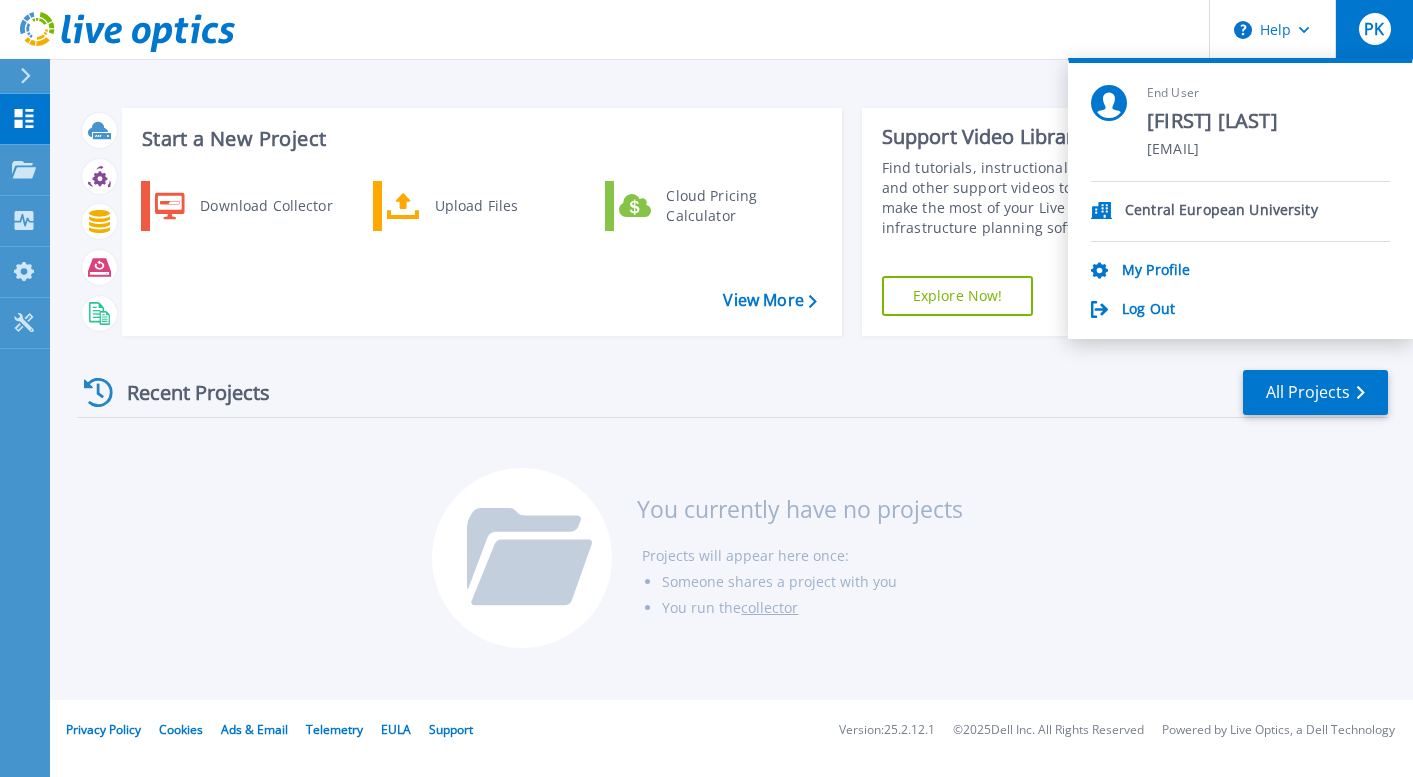 type 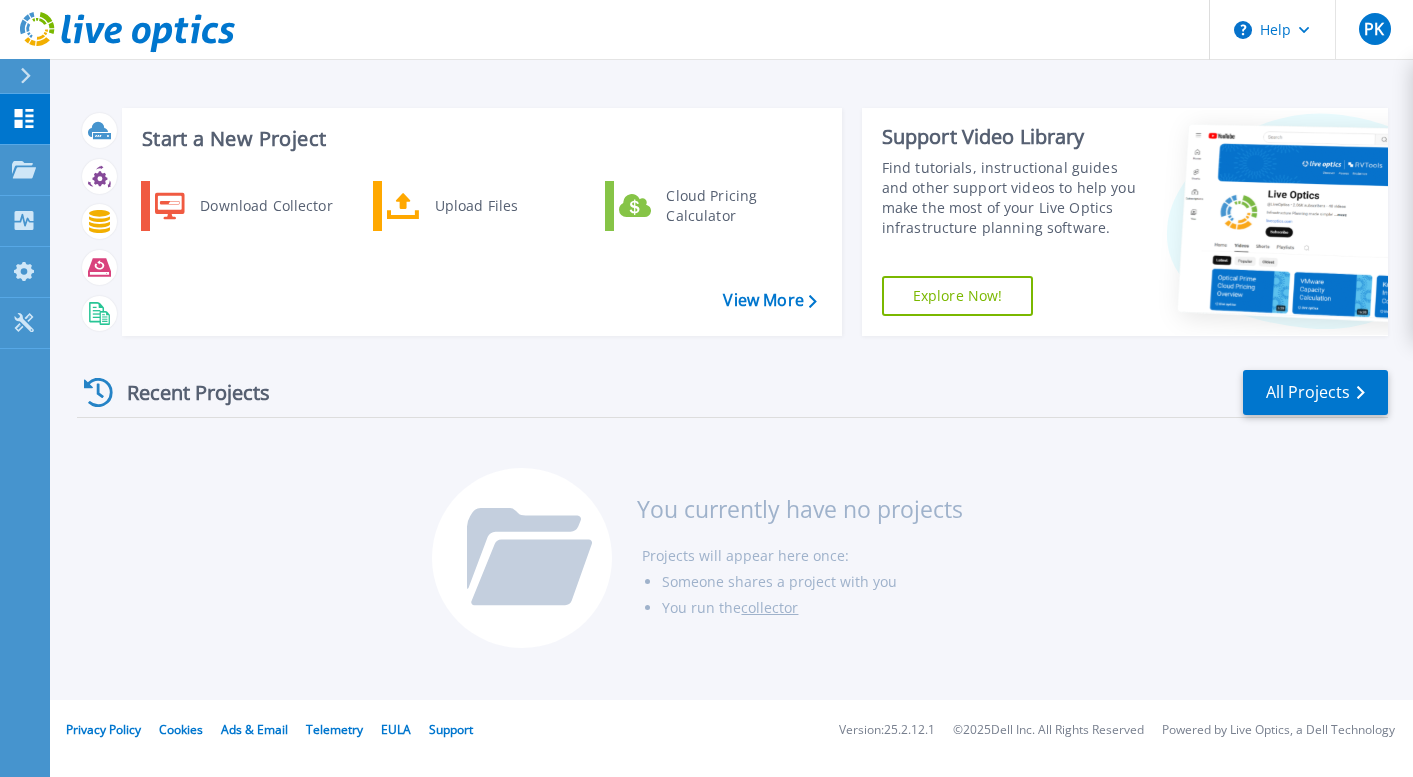 click on "Recent Projects All Projects You currently have no projects Projects will appear here once: Someone shares a project with you You run the  collector" at bounding box center [732, 510] 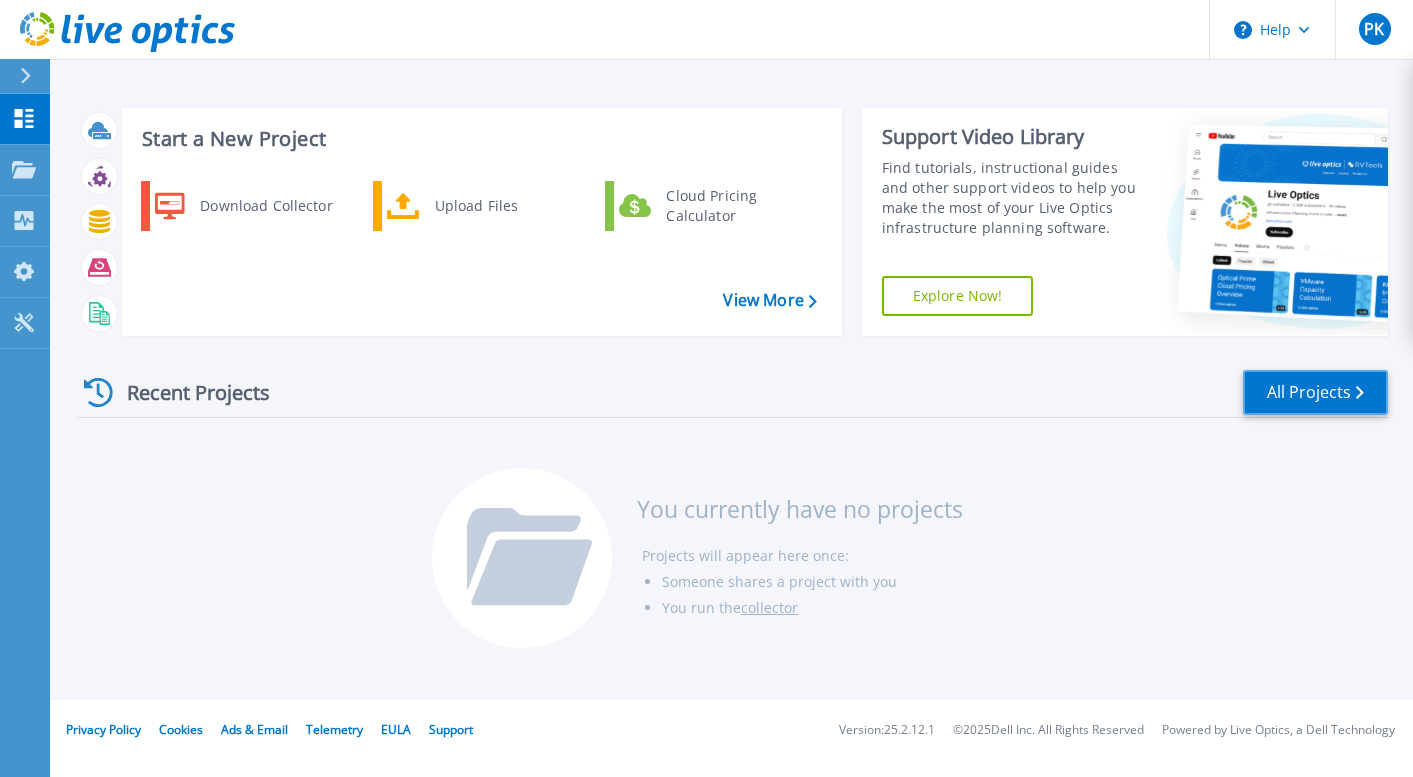 click on "All Projects" at bounding box center [1315, 392] 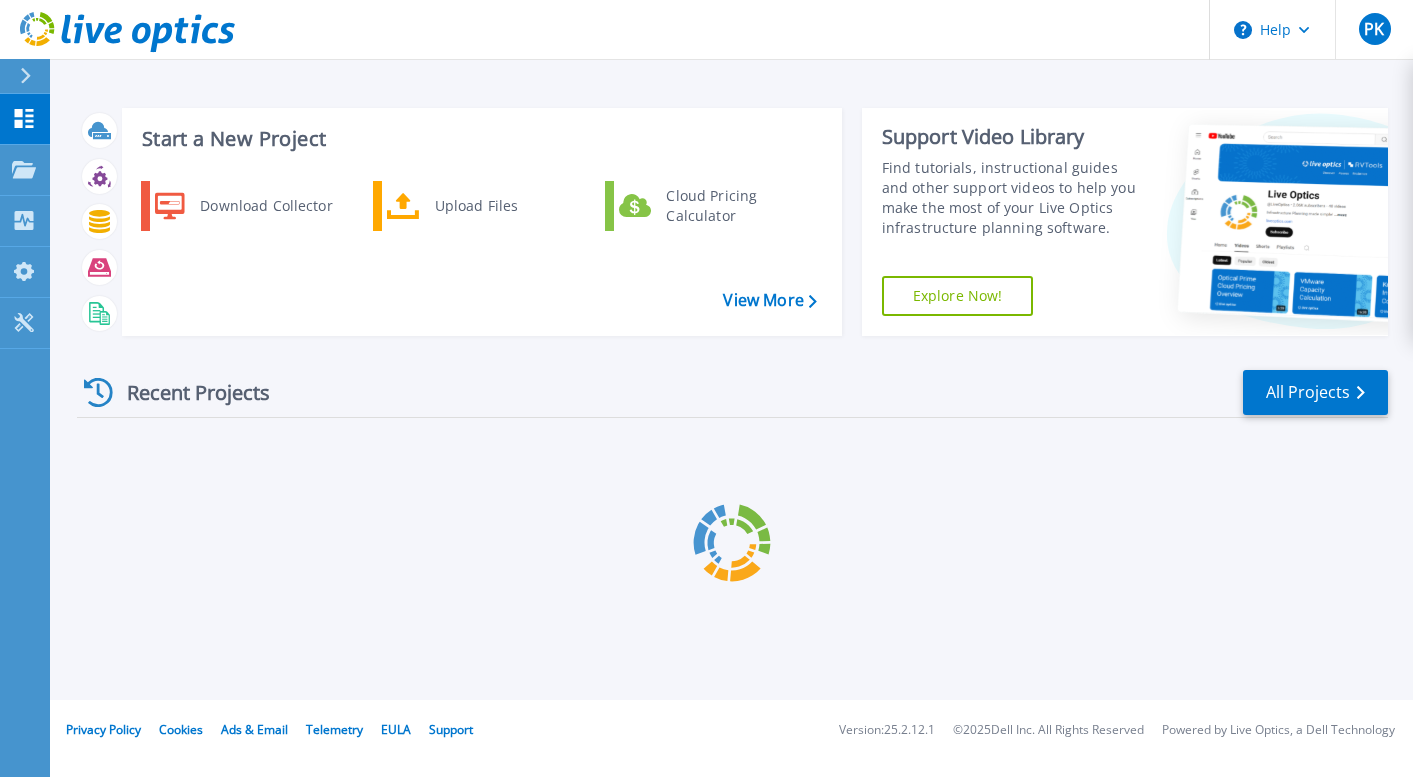 scroll, scrollTop: 0, scrollLeft: 0, axis: both 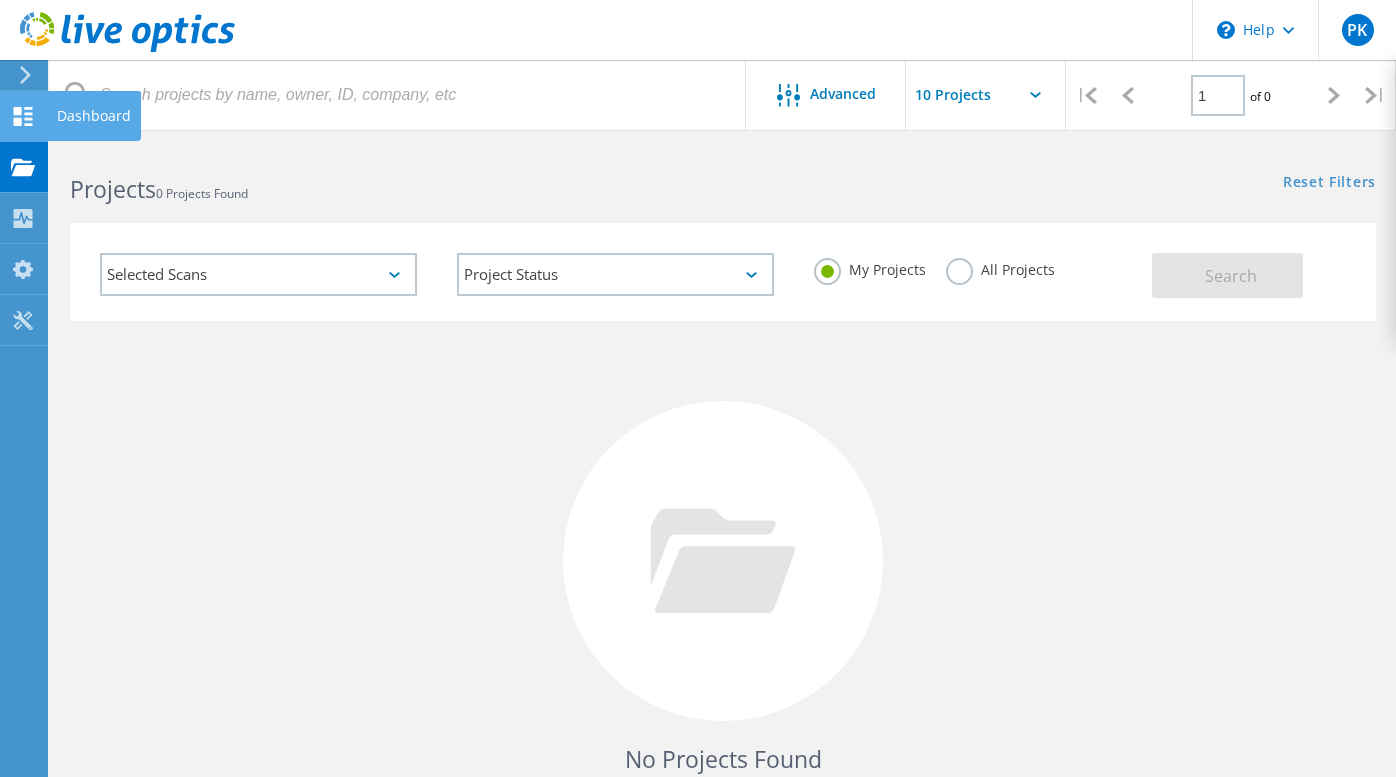 click 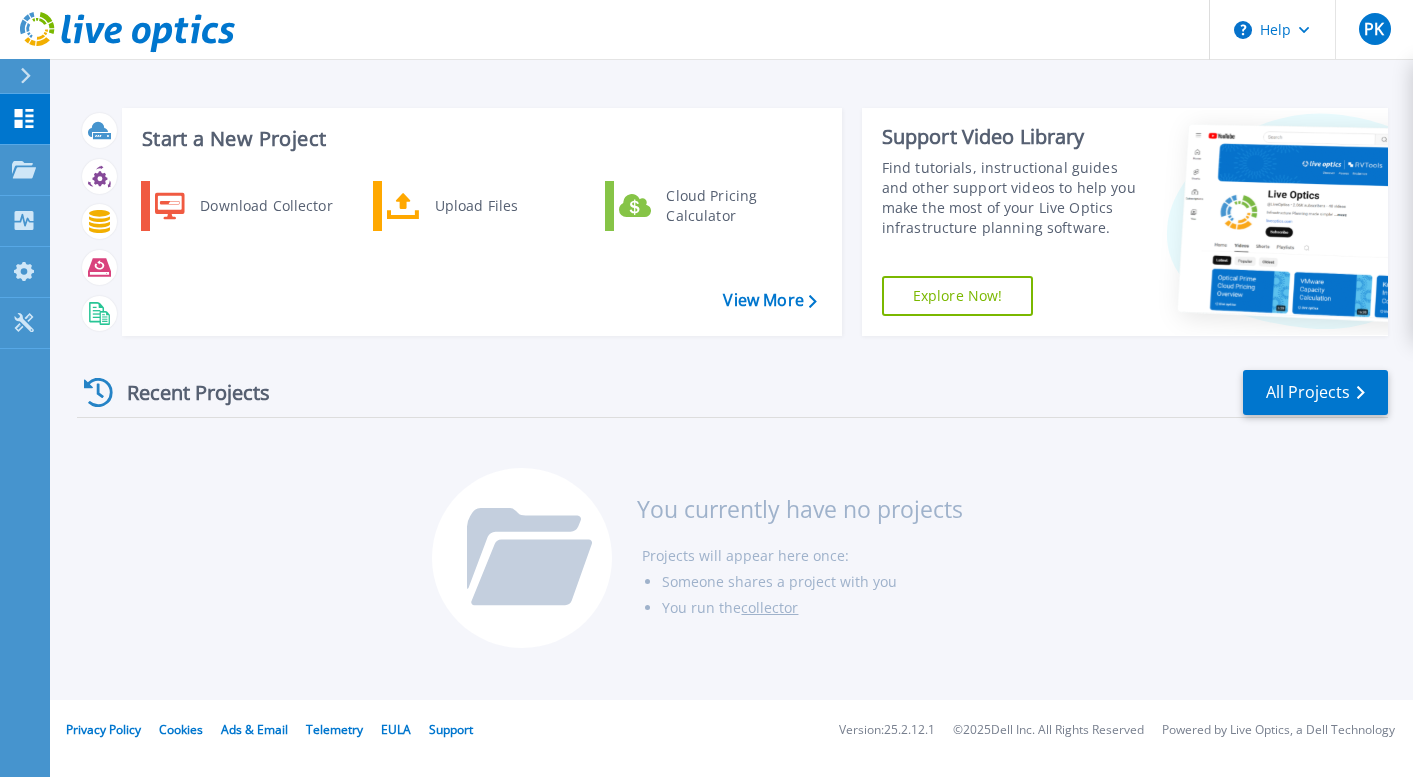 scroll, scrollTop: 0, scrollLeft: 0, axis: both 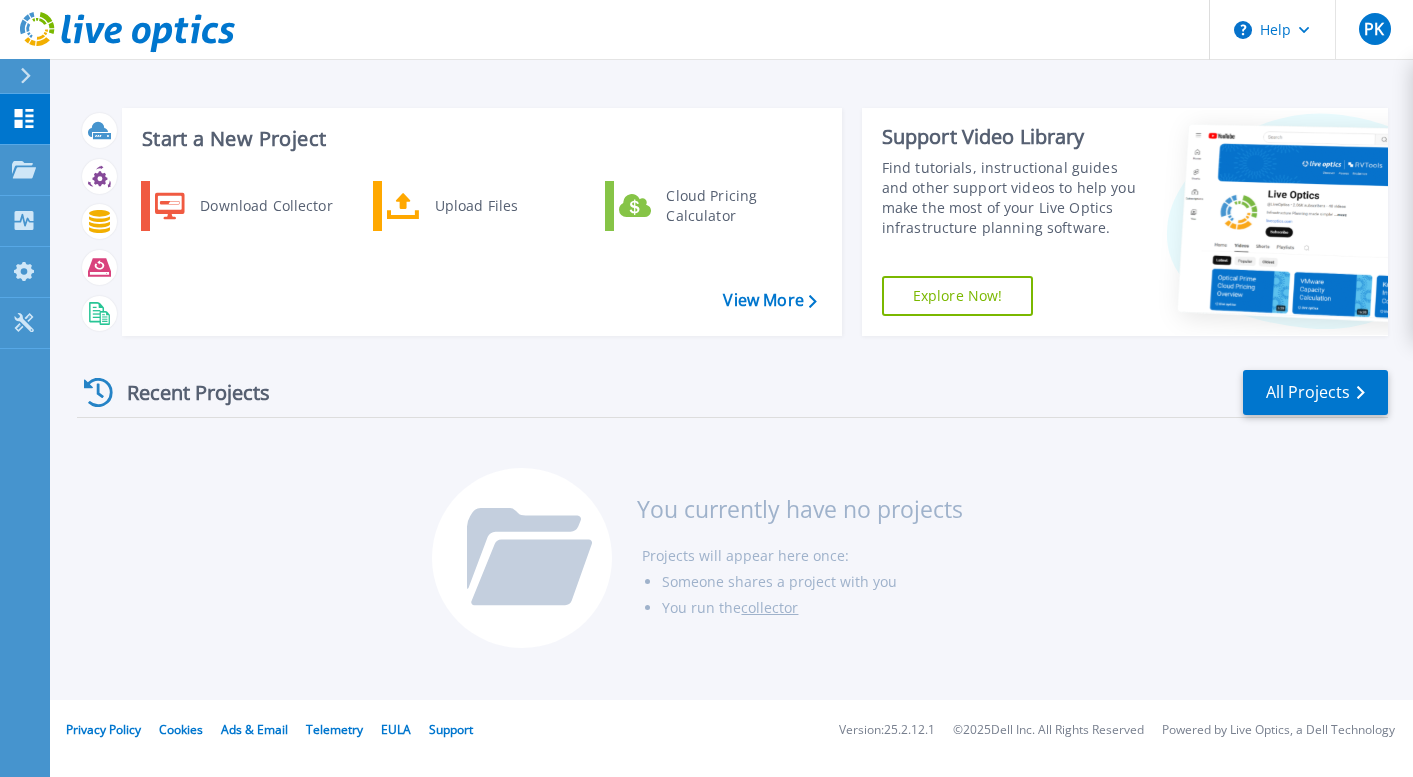 click on "Recent Projects All Projects You currently have no projects Projects will appear here once: Someone shares a project with you You run the  collector" at bounding box center (732, 510) 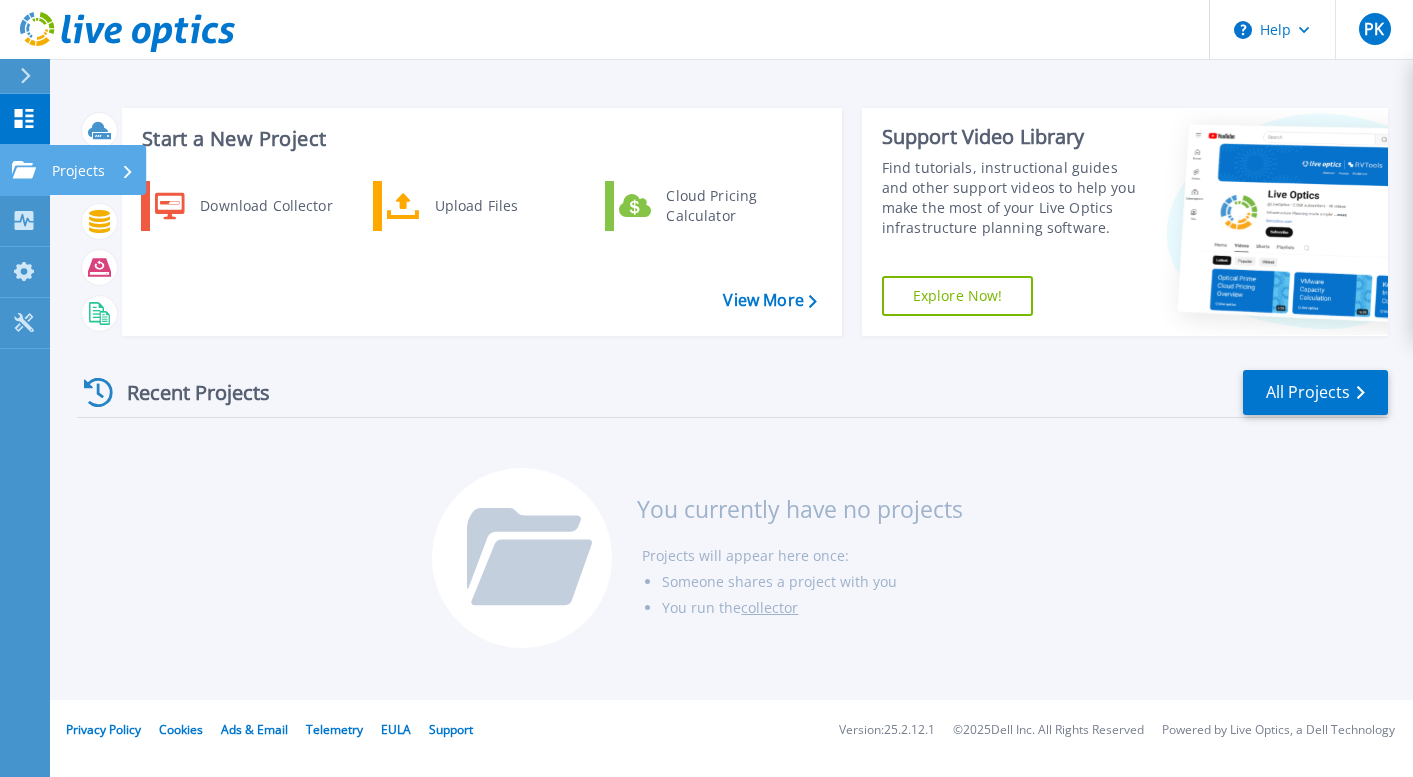 click 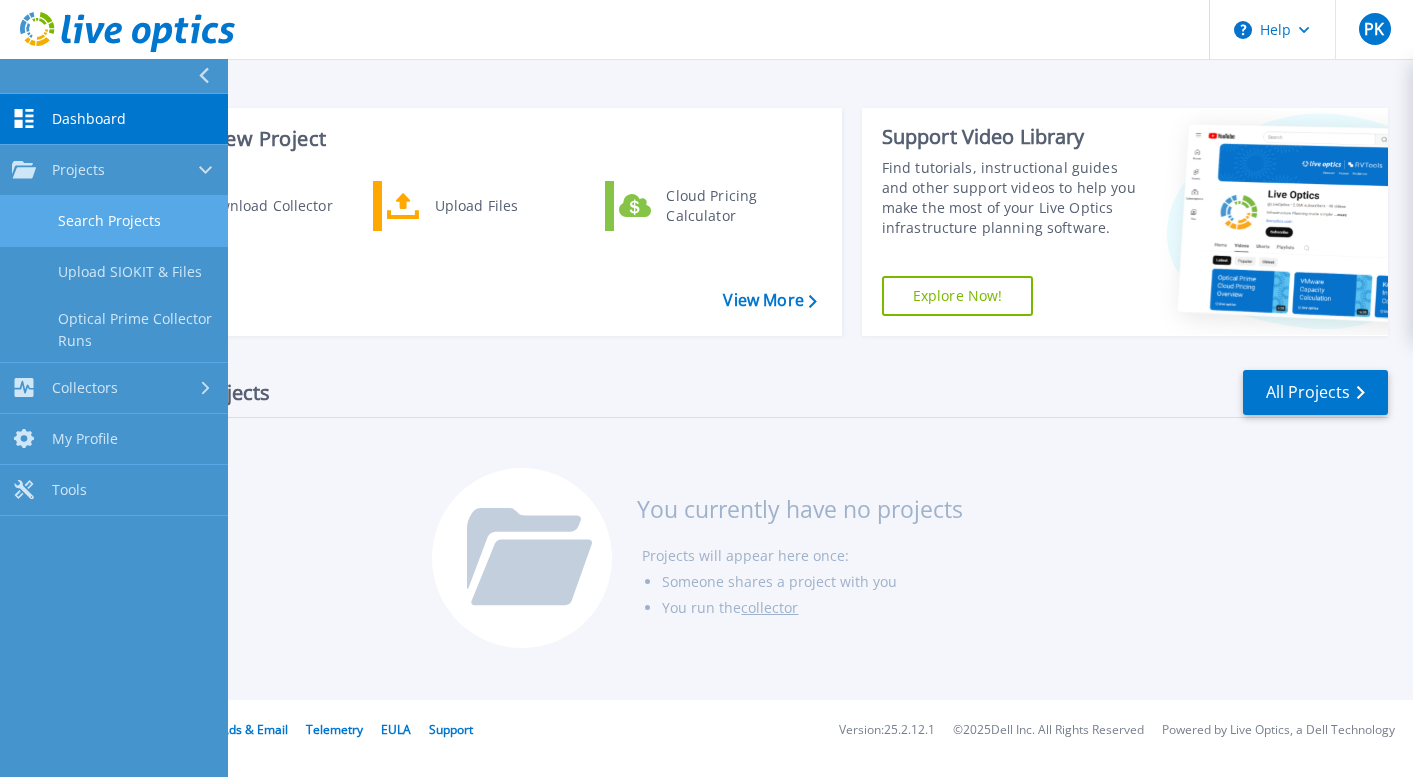 click on "Search Projects" at bounding box center (114, 221) 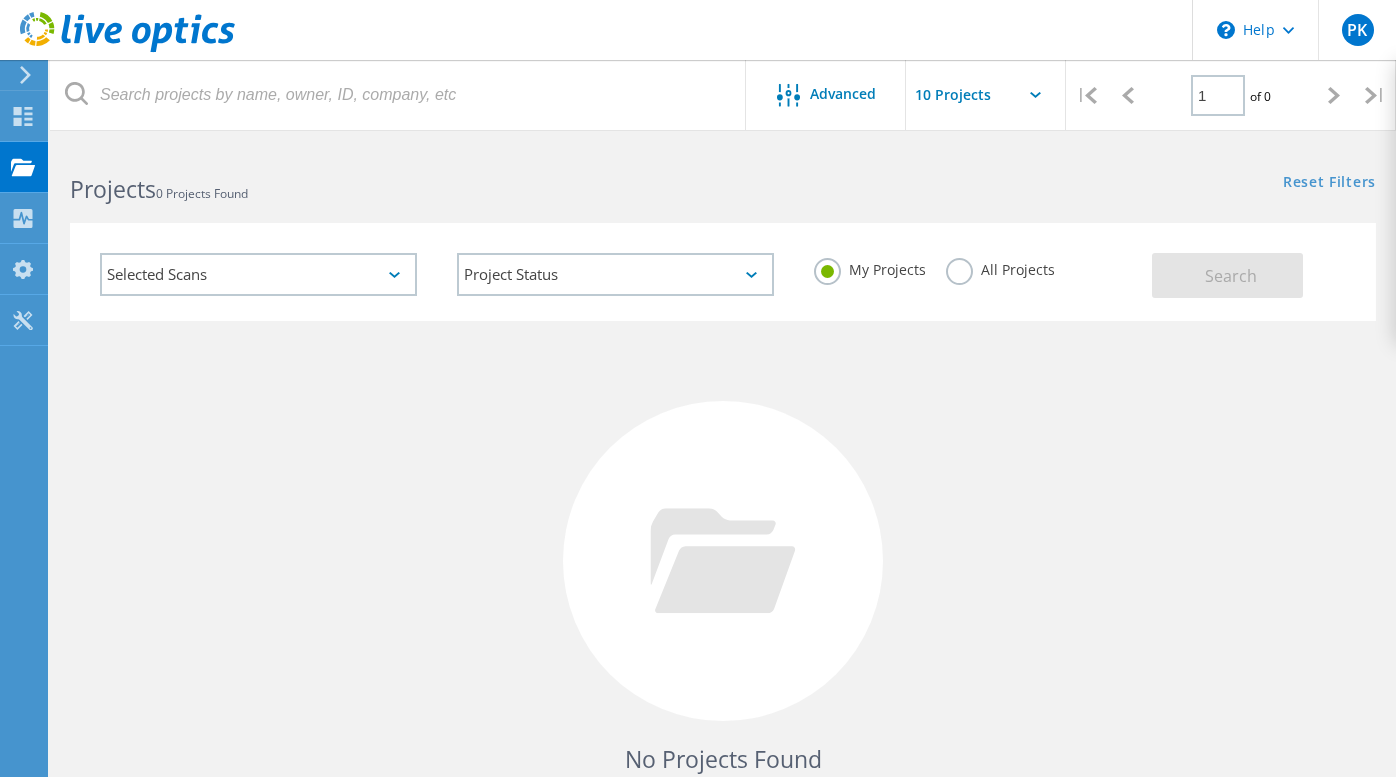 scroll, scrollTop: 0, scrollLeft: 0, axis: both 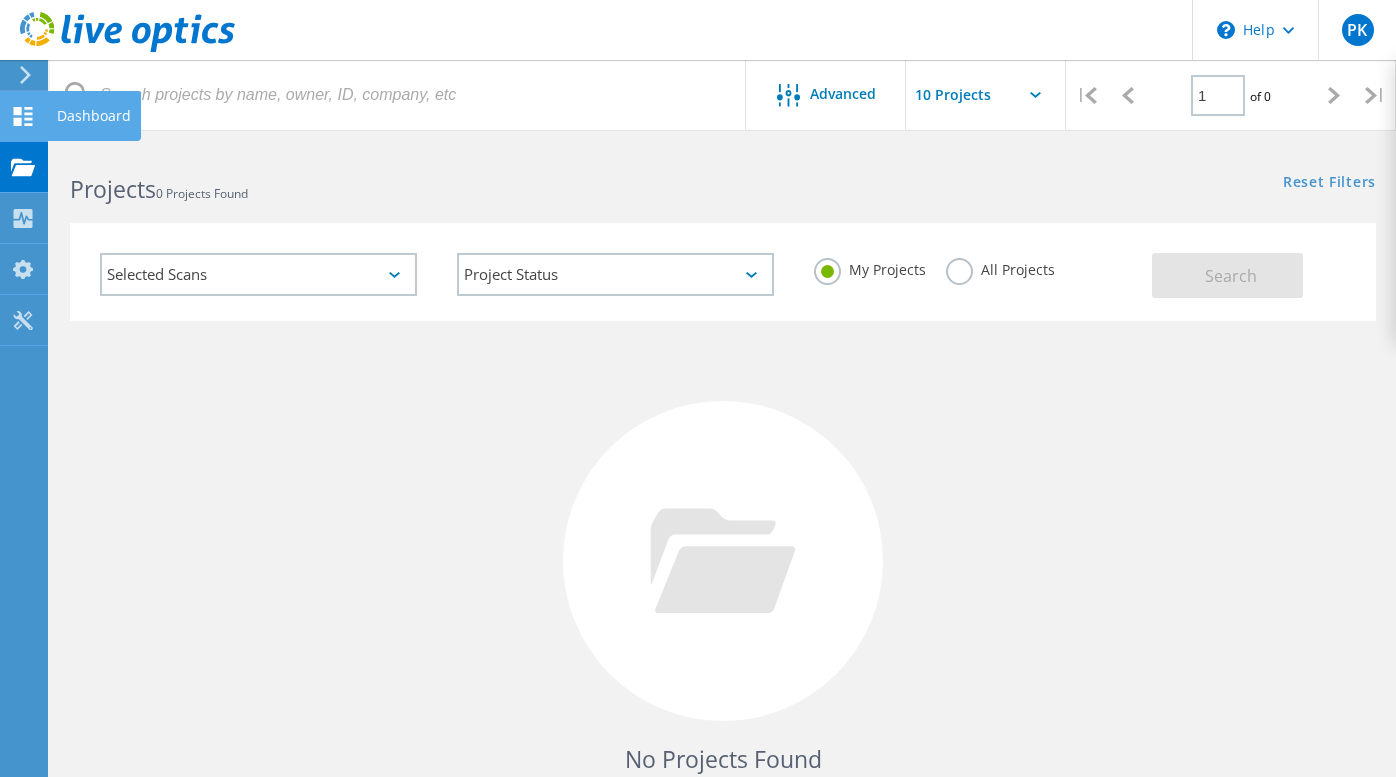 click on "Dashboard" at bounding box center [-66, 116] 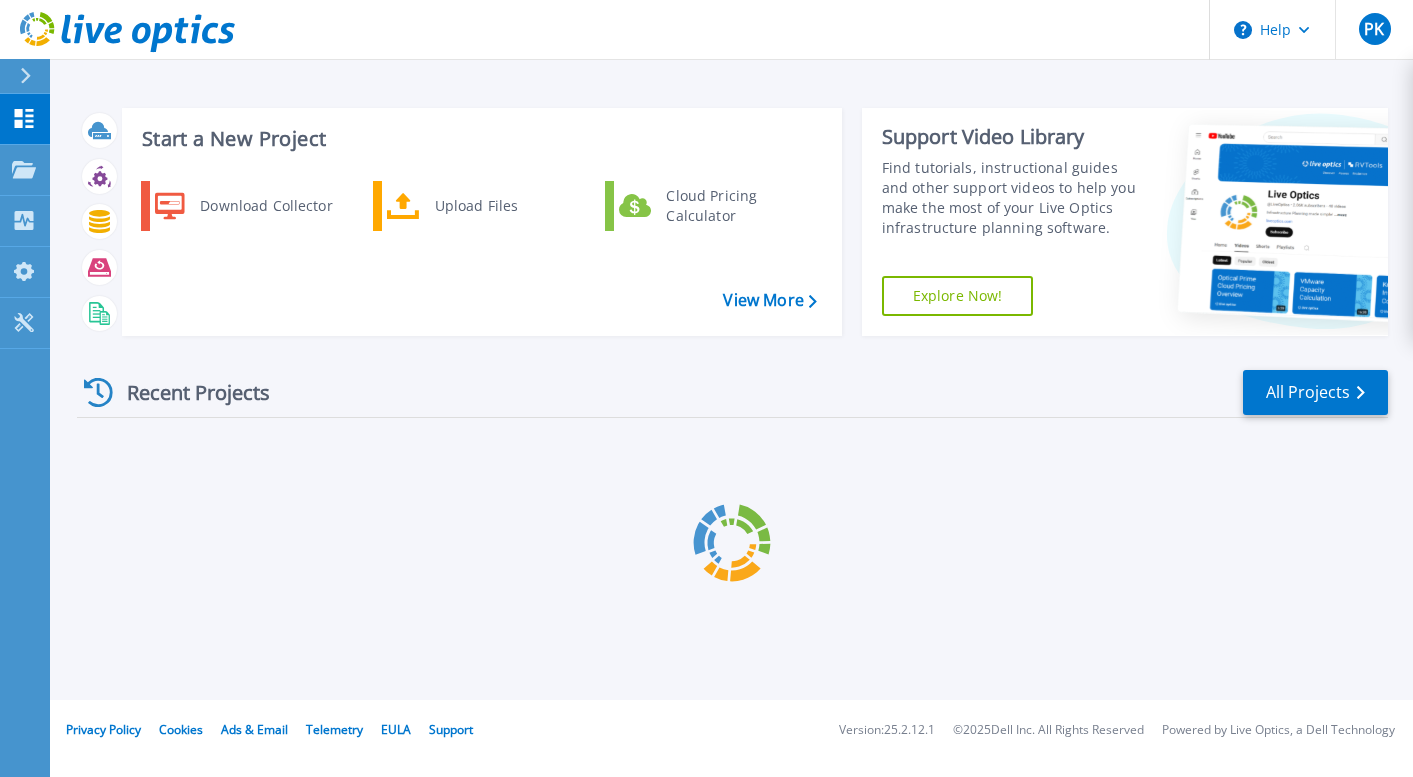scroll, scrollTop: 0, scrollLeft: 0, axis: both 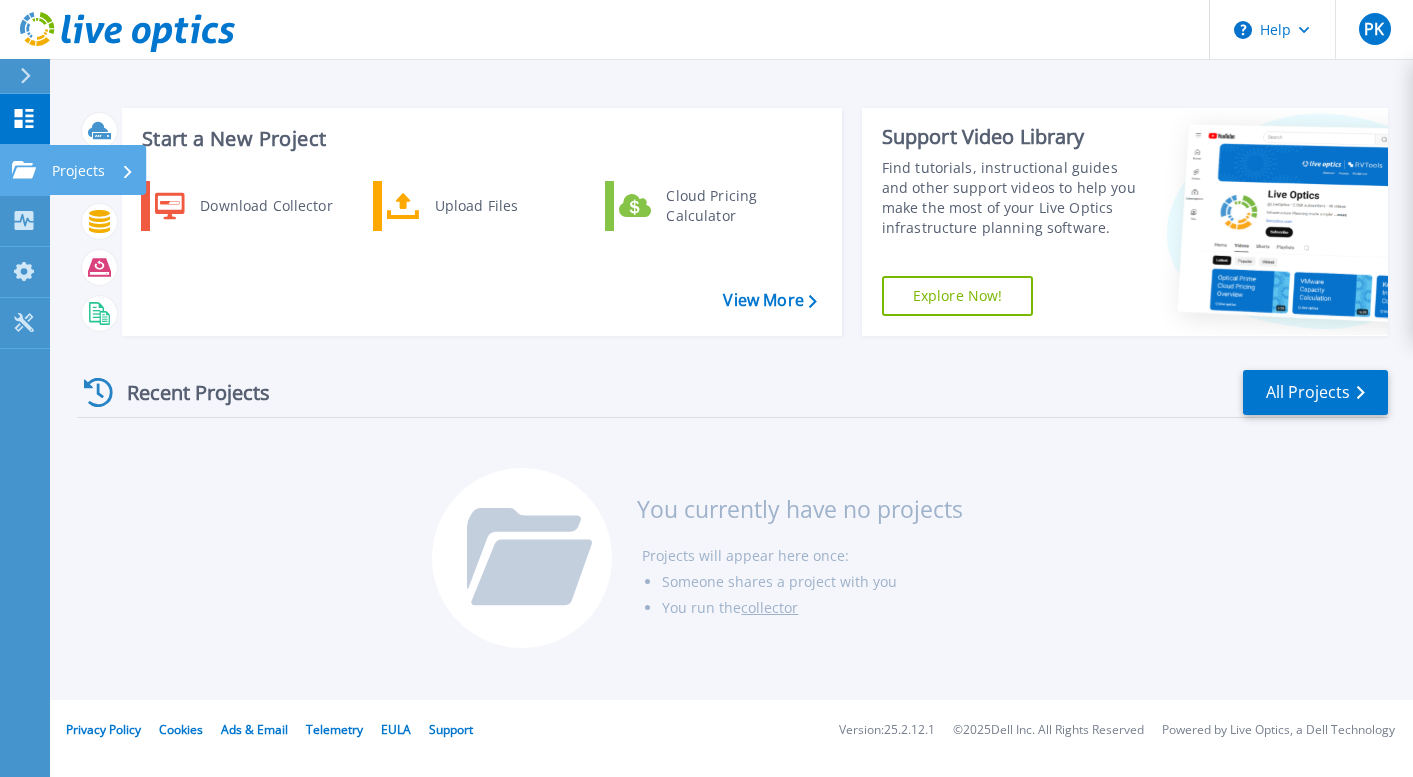 click 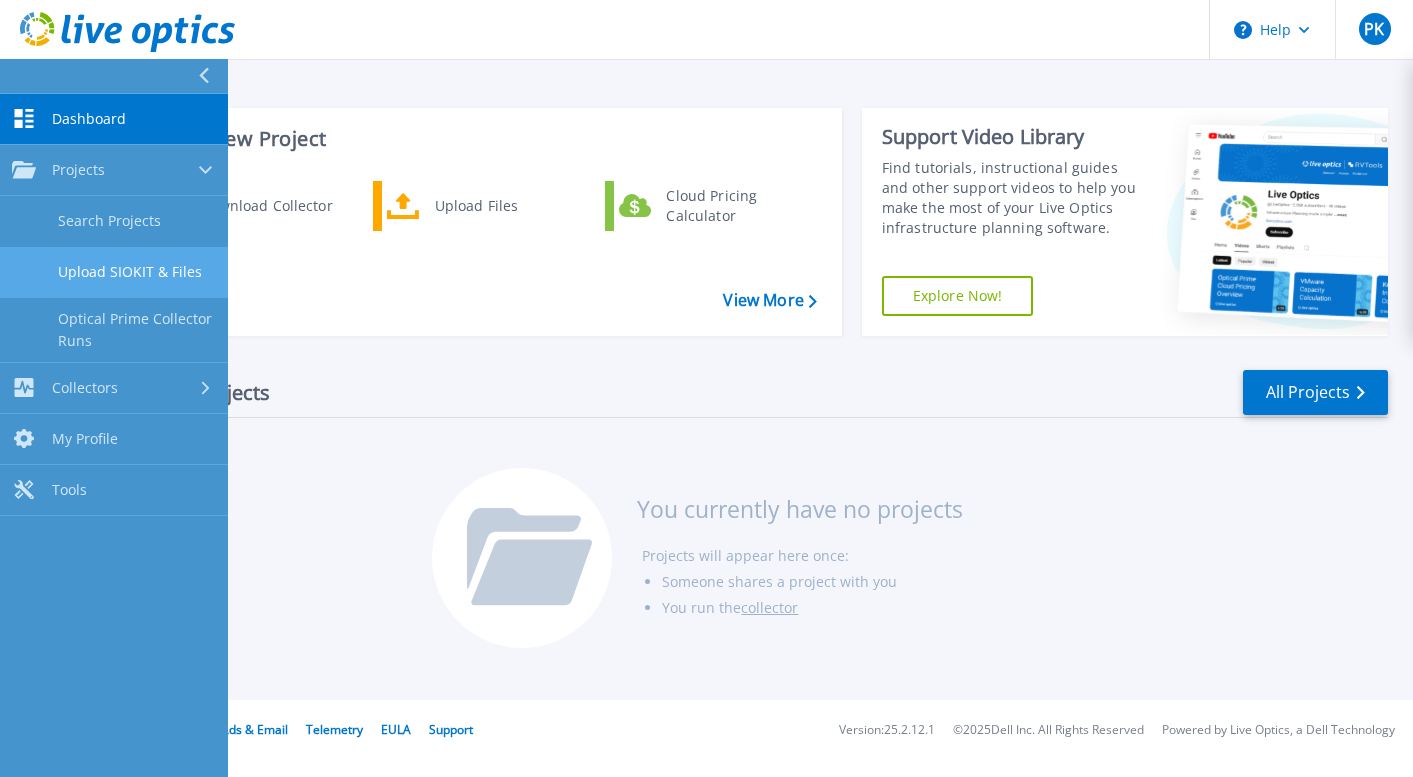 click on "Upload SIOKIT & Files" at bounding box center (114, 272) 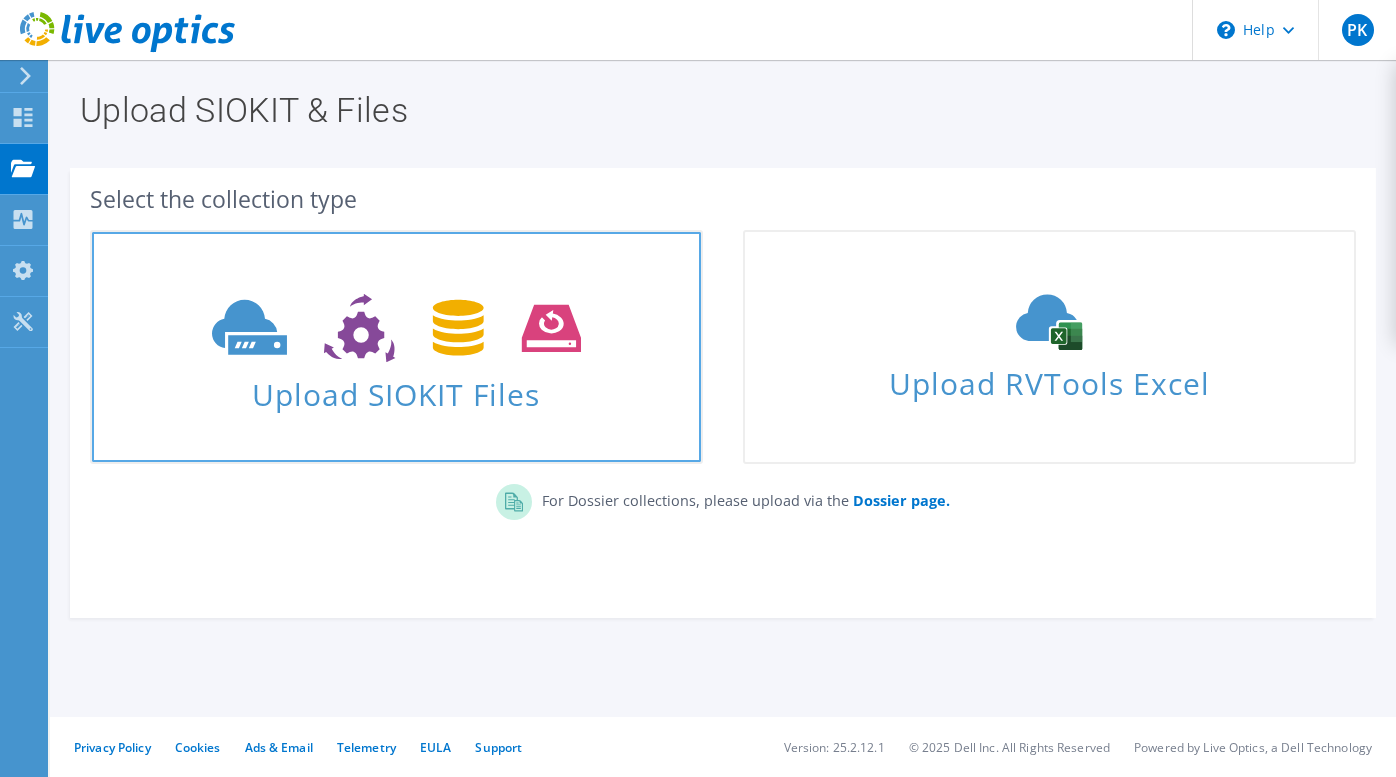scroll, scrollTop: 0, scrollLeft: 0, axis: both 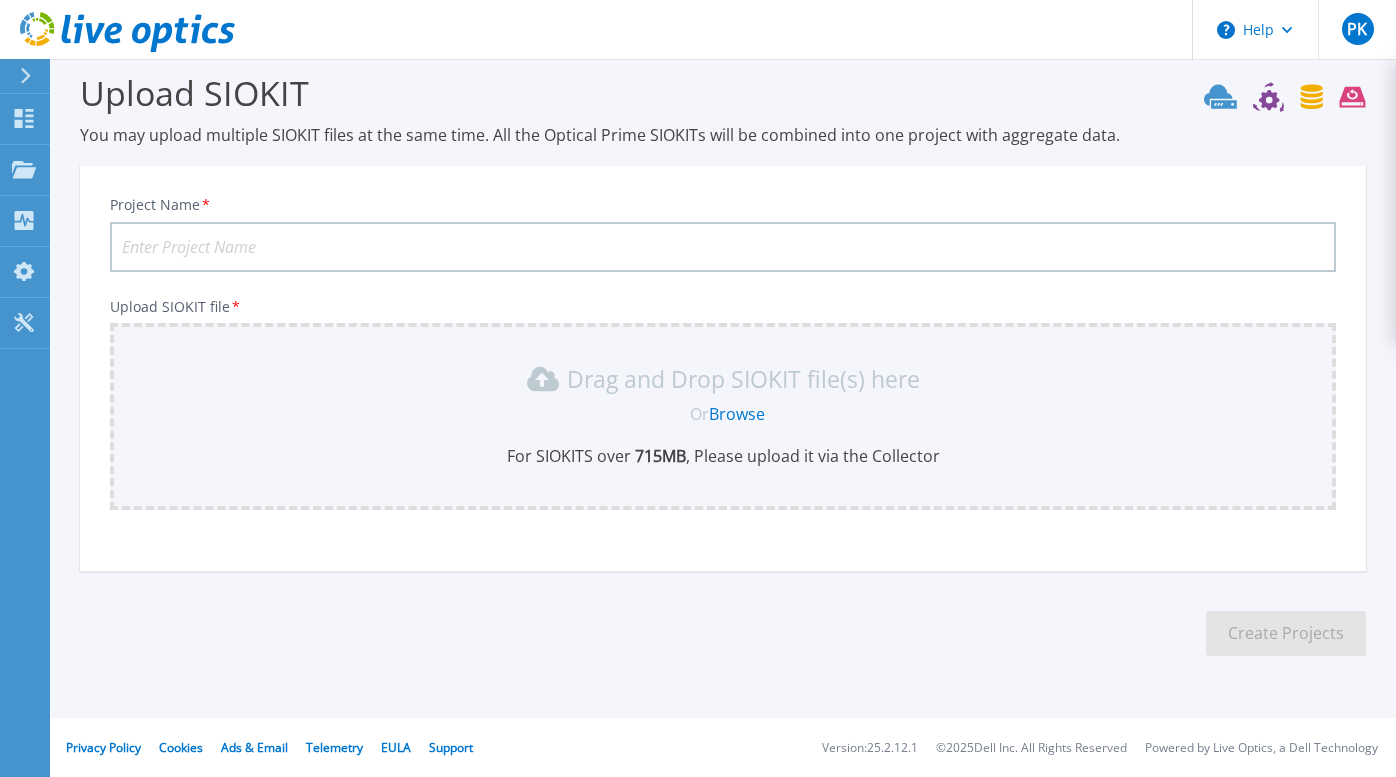 click on "Browse" at bounding box center (737, 414) 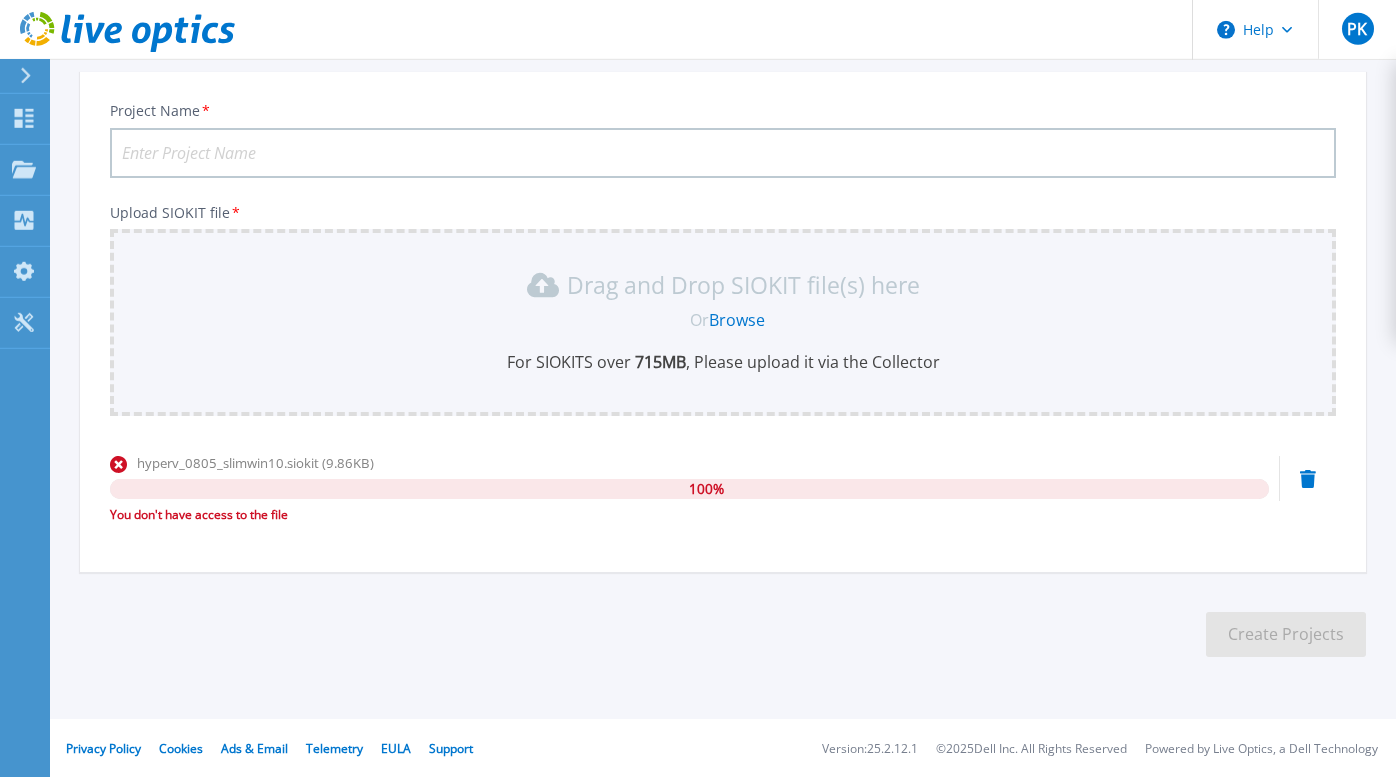 scroll, scrollTop: 114, scrollLeft: 0, axis: vertical 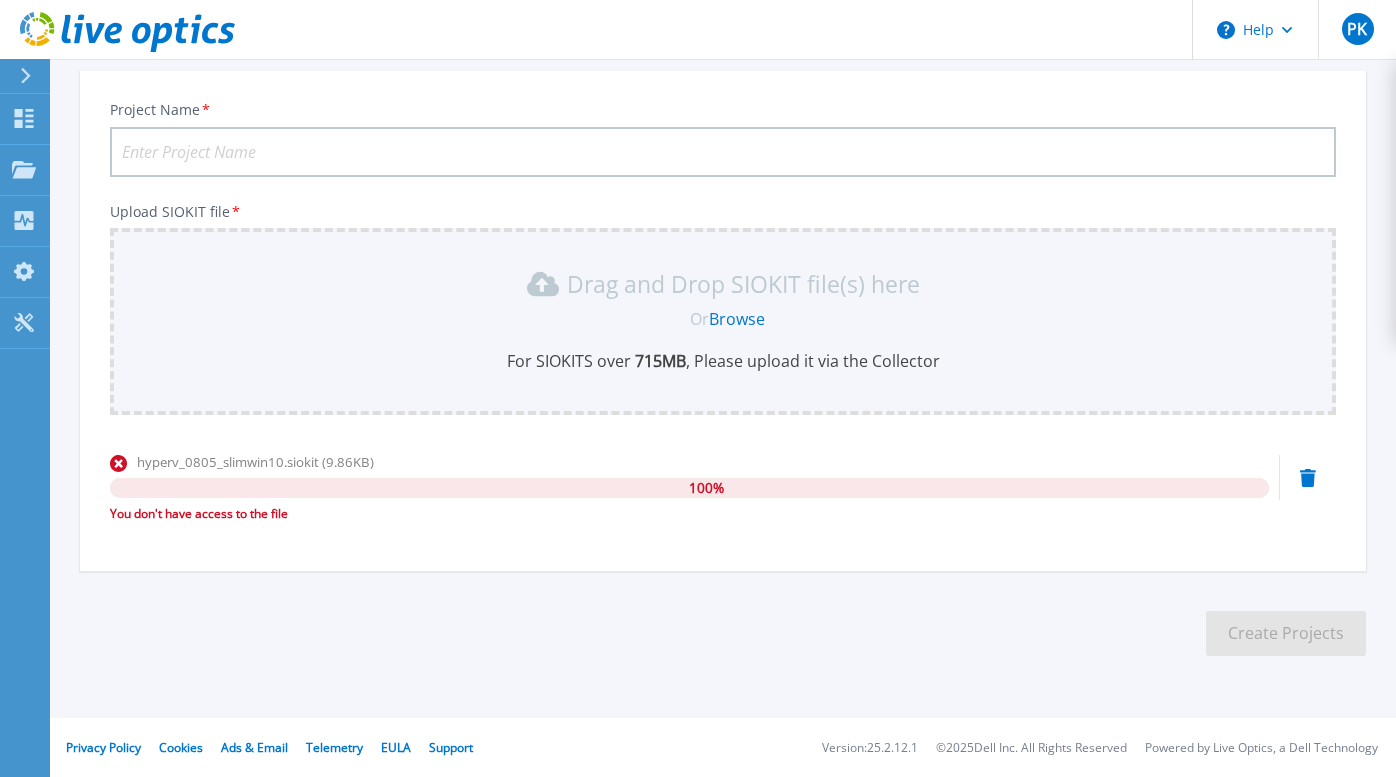 click on "Upload SIOKIT You may upload multiple SIOKIT files at the same time. All the Optical Prime SIOKITs will be combined into one project with aggregate data. Project Name * Upload SIOKIT file * Drag and Drop SIOKIT file(s) here    Or  Browse For SIOKITS over   715  MB , Please upload it via the Collector hyperv_0805_slimwin10.siokit (9.86KB) 100 % You don't have access to the file Create Projects" at bounding box center [723, 323] 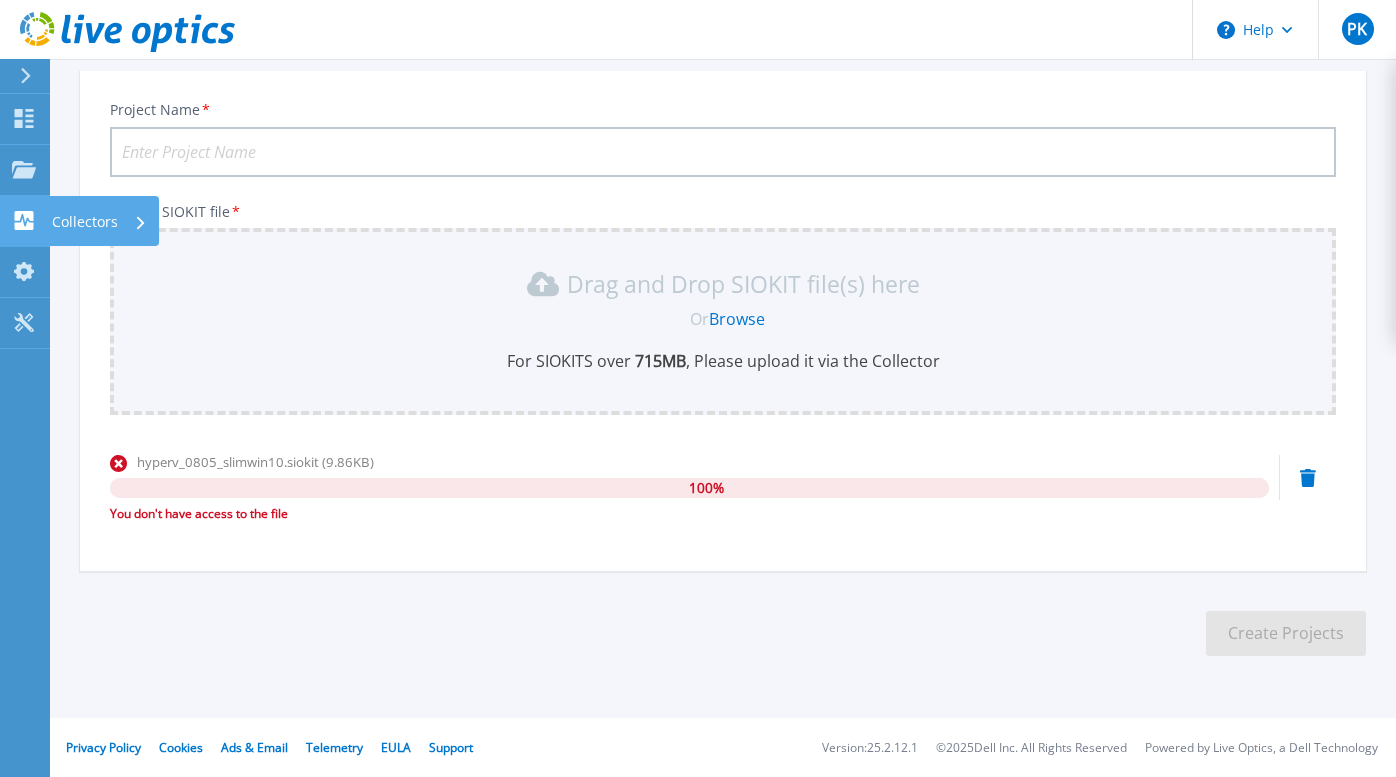 click on "Collectors" at bounding box center (85, 222) 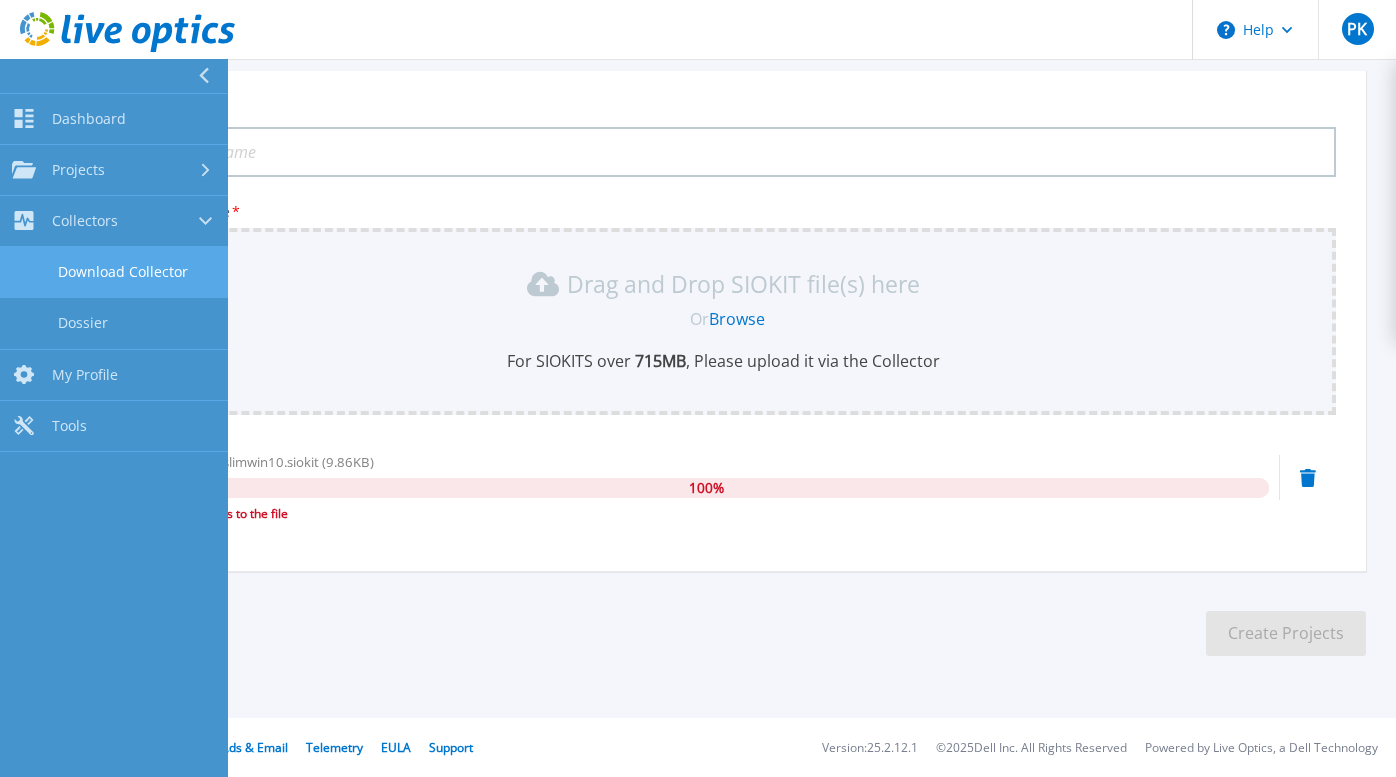 click on "Download Collector" at bounding box center (114, 272) 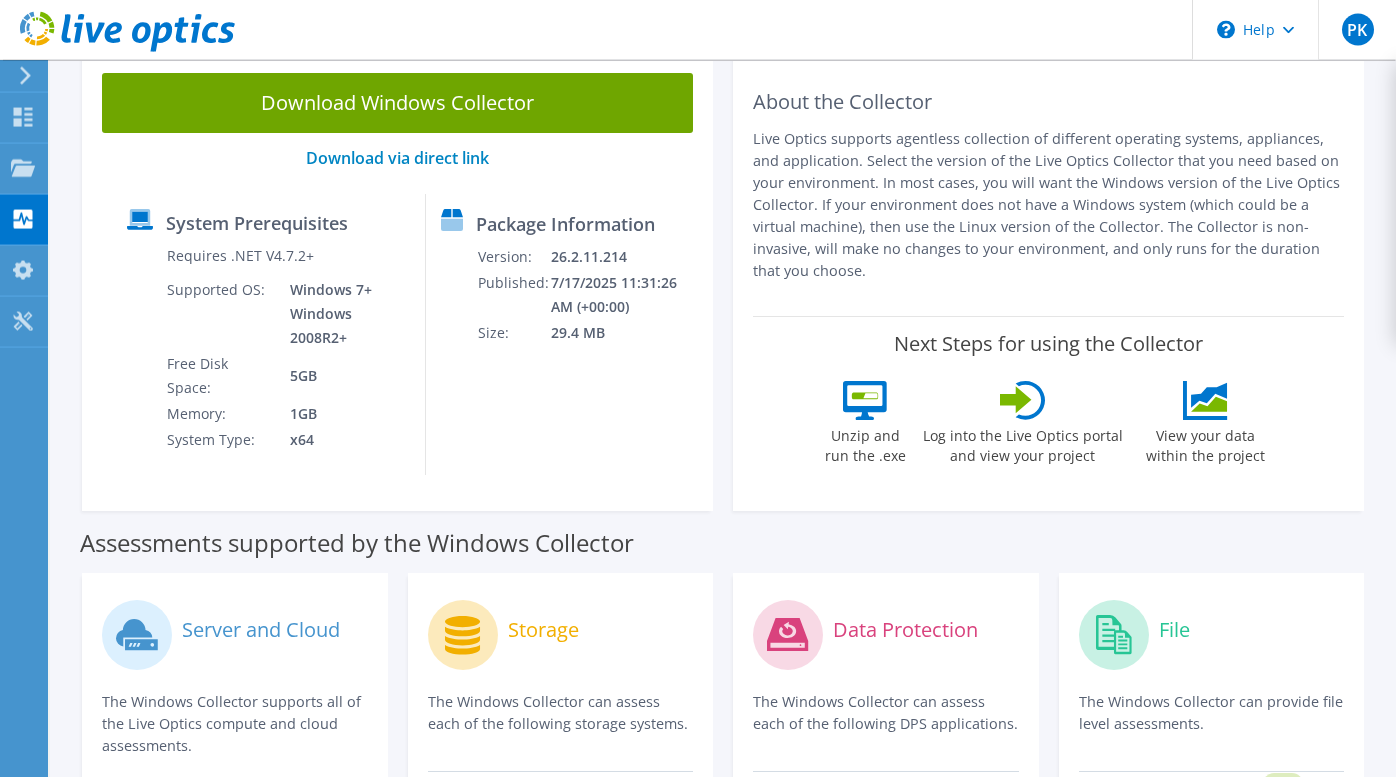 scroll, scrollTop: 0, scrollLeft: 0, axis: both 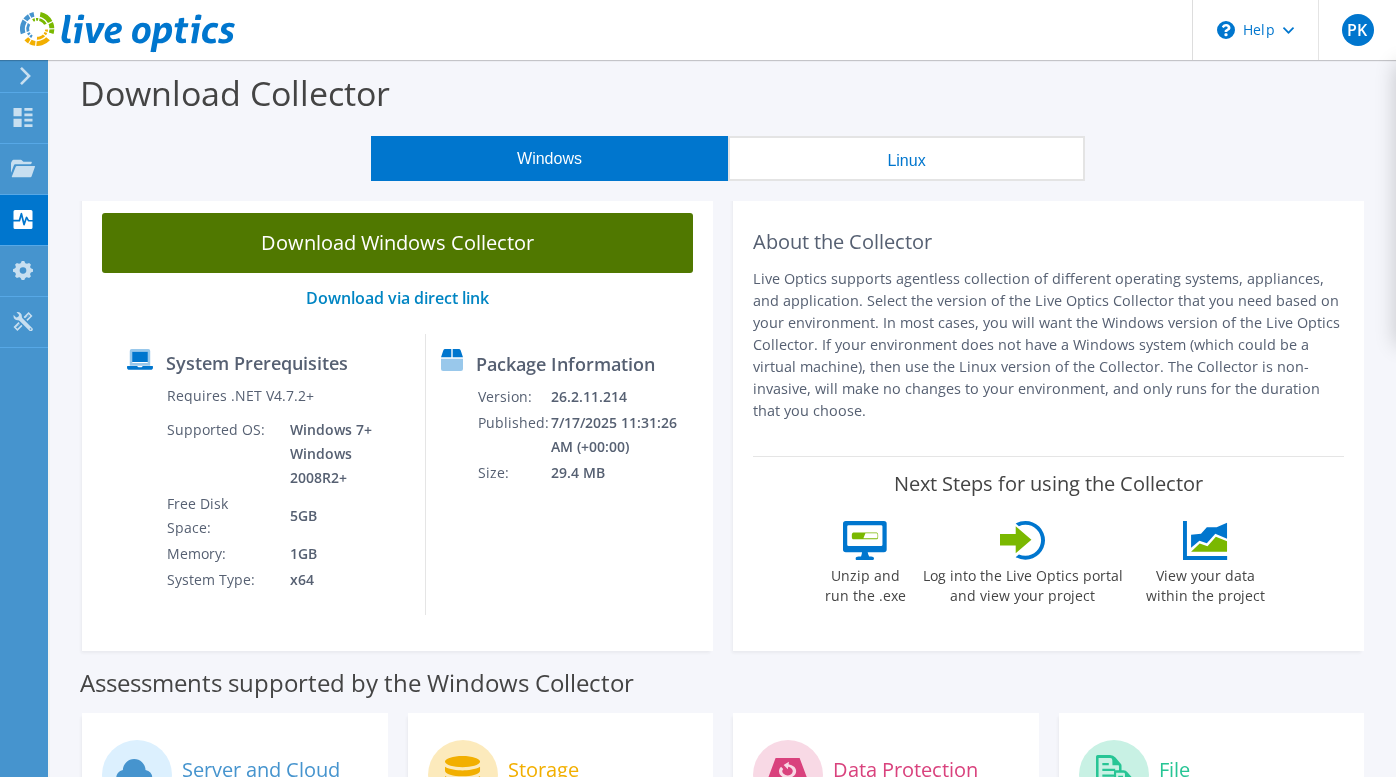 click on "Download Windows Collector" at bounding box center [397, 243] 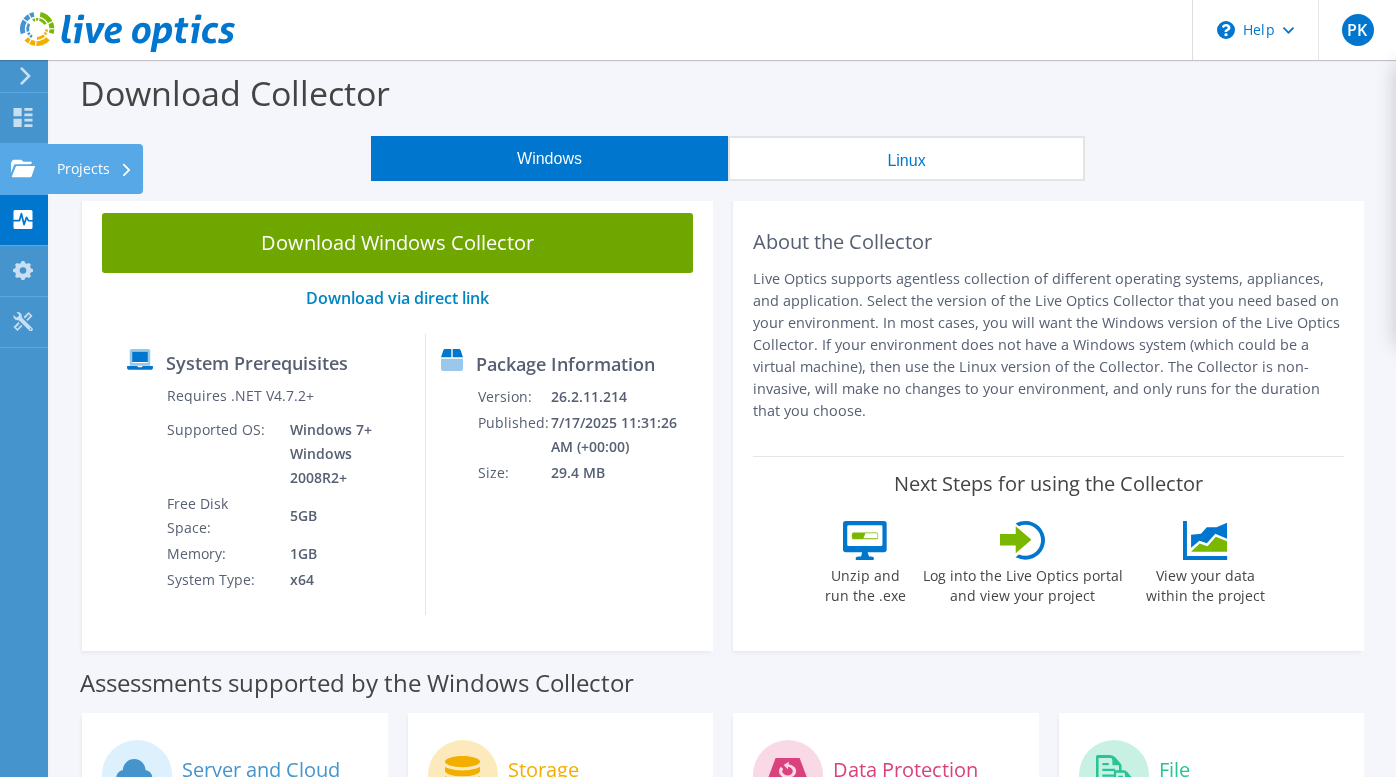 click 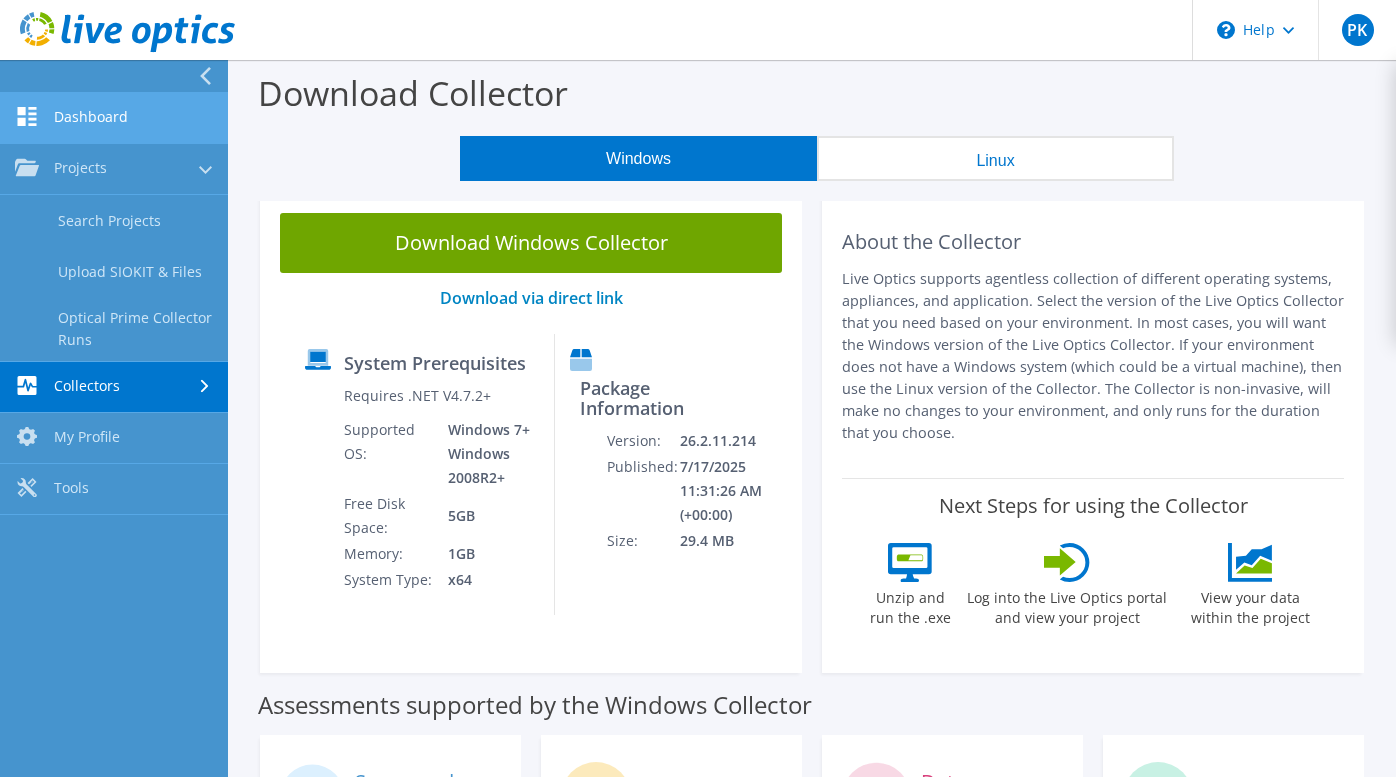click on "Dashboard" at bounding box center (114, 118) 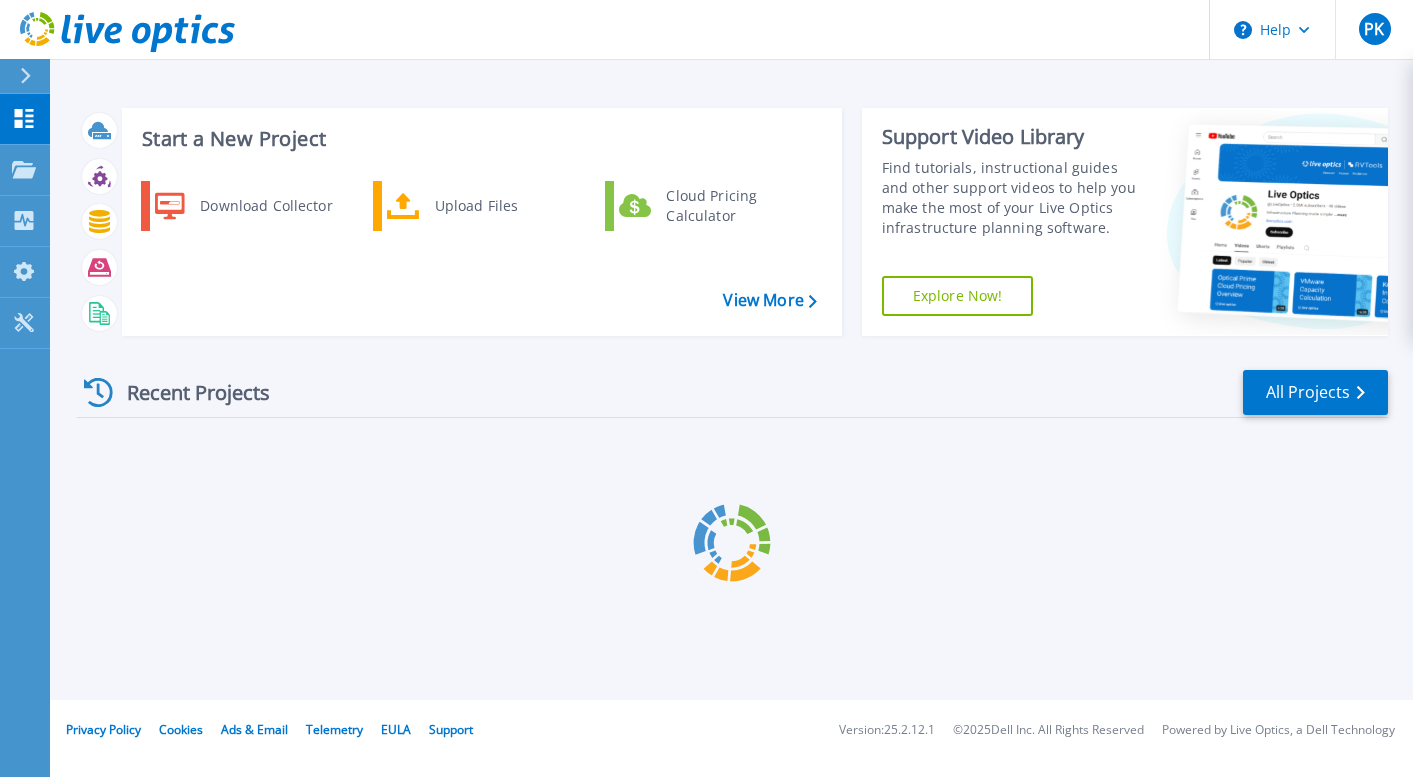 scroll, scrollTop: 0, scrollLeft: 0, axis: both 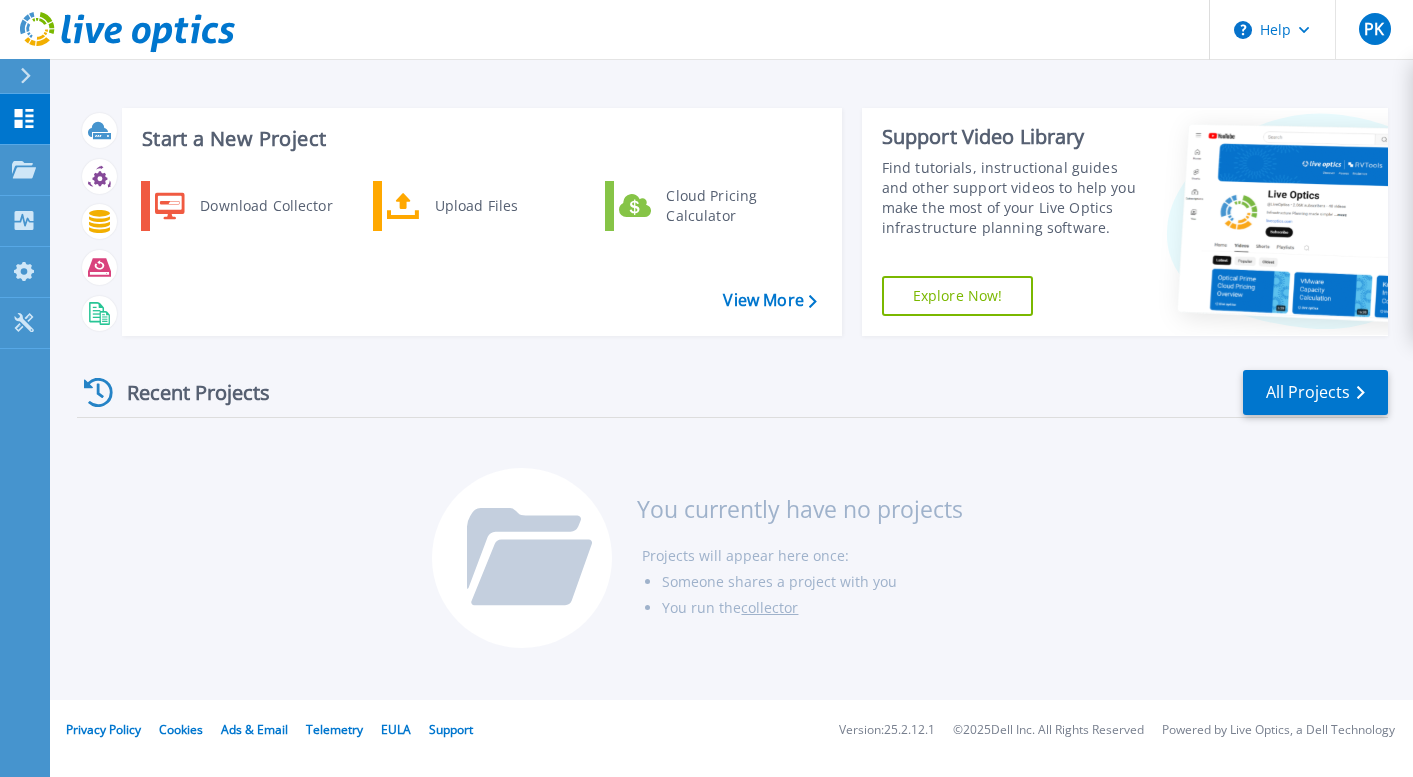click on "Recent Projects All Projects You currently have no projects Projects will appear here once: Someone shares a project with you You run the  collector" at bounding box center [732, 510] 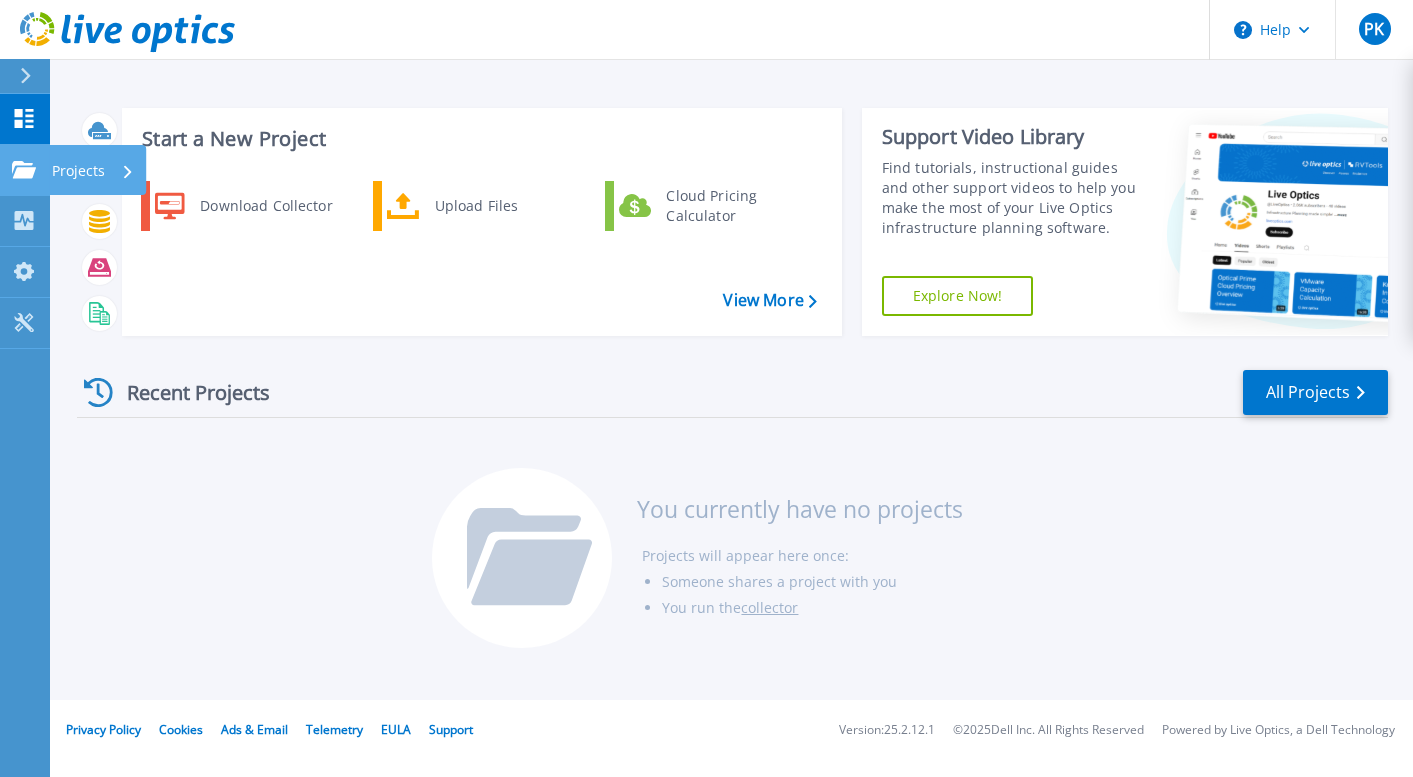 click 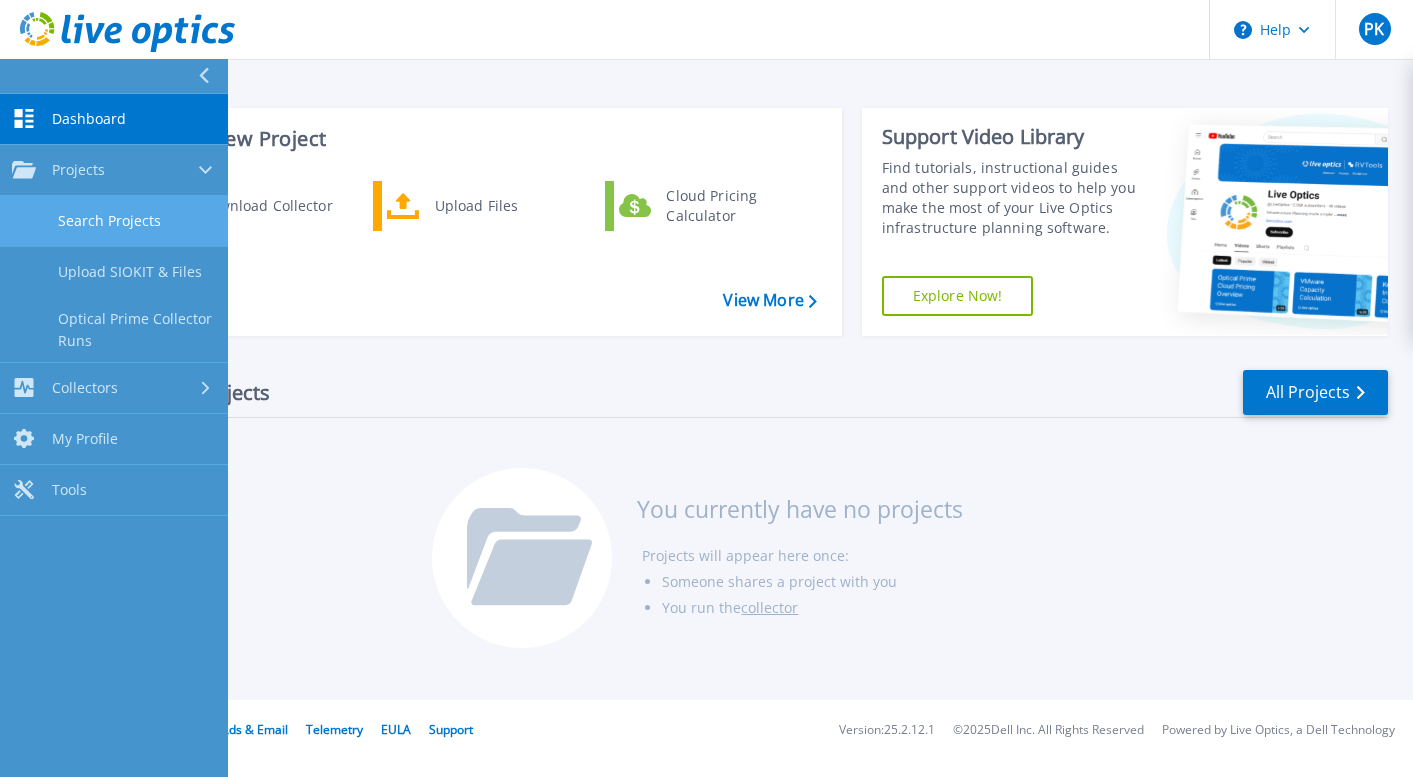 click on "Search Projects" at bounding box center [114, 221] 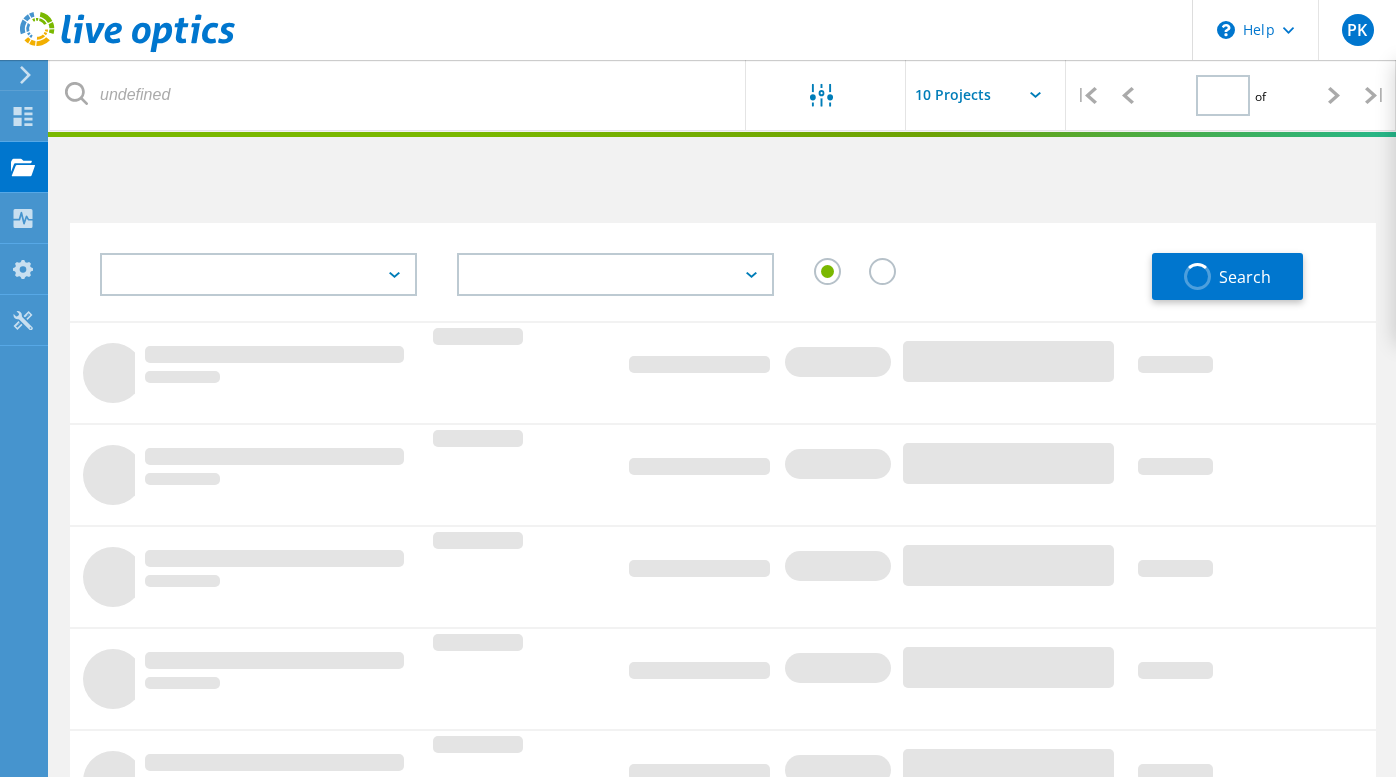 scroll, scrollTop: 0, scrollLeft: 0, axis: both 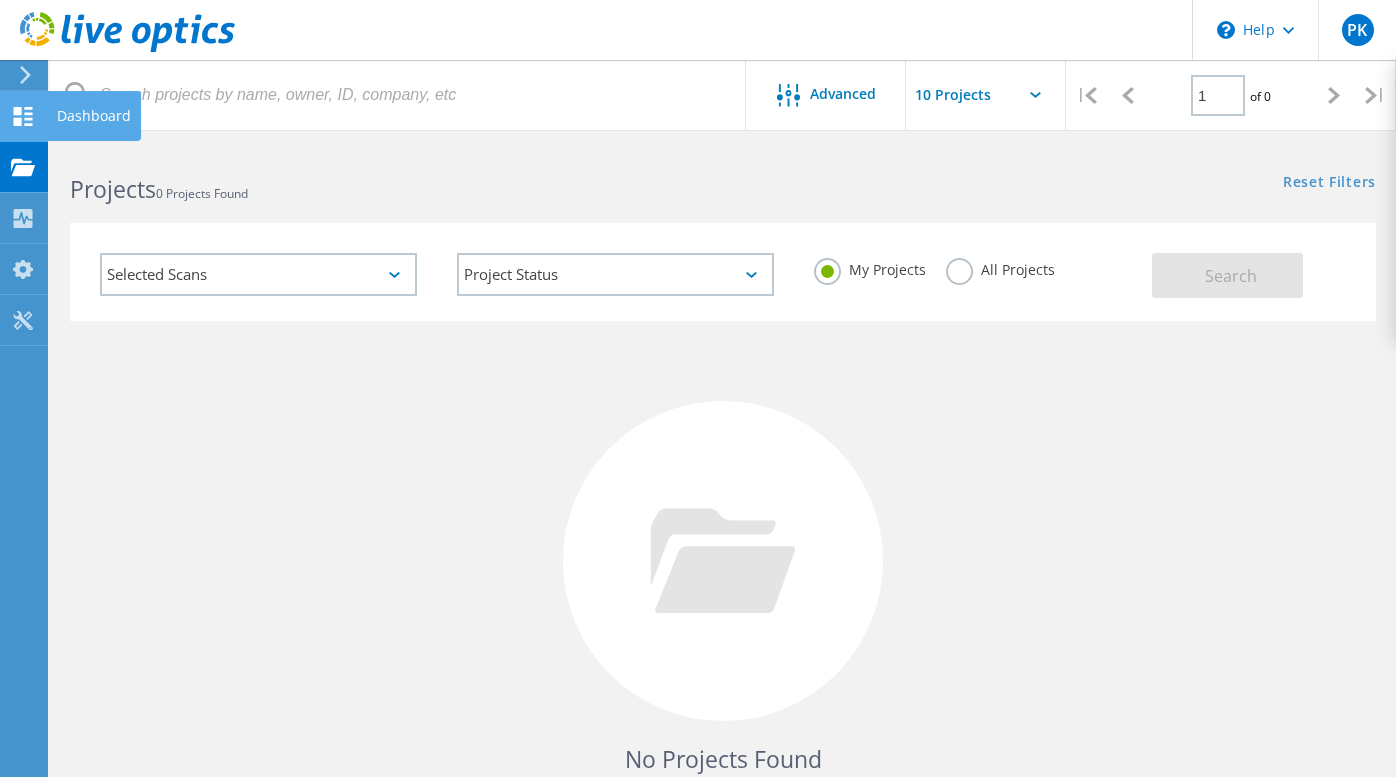 click 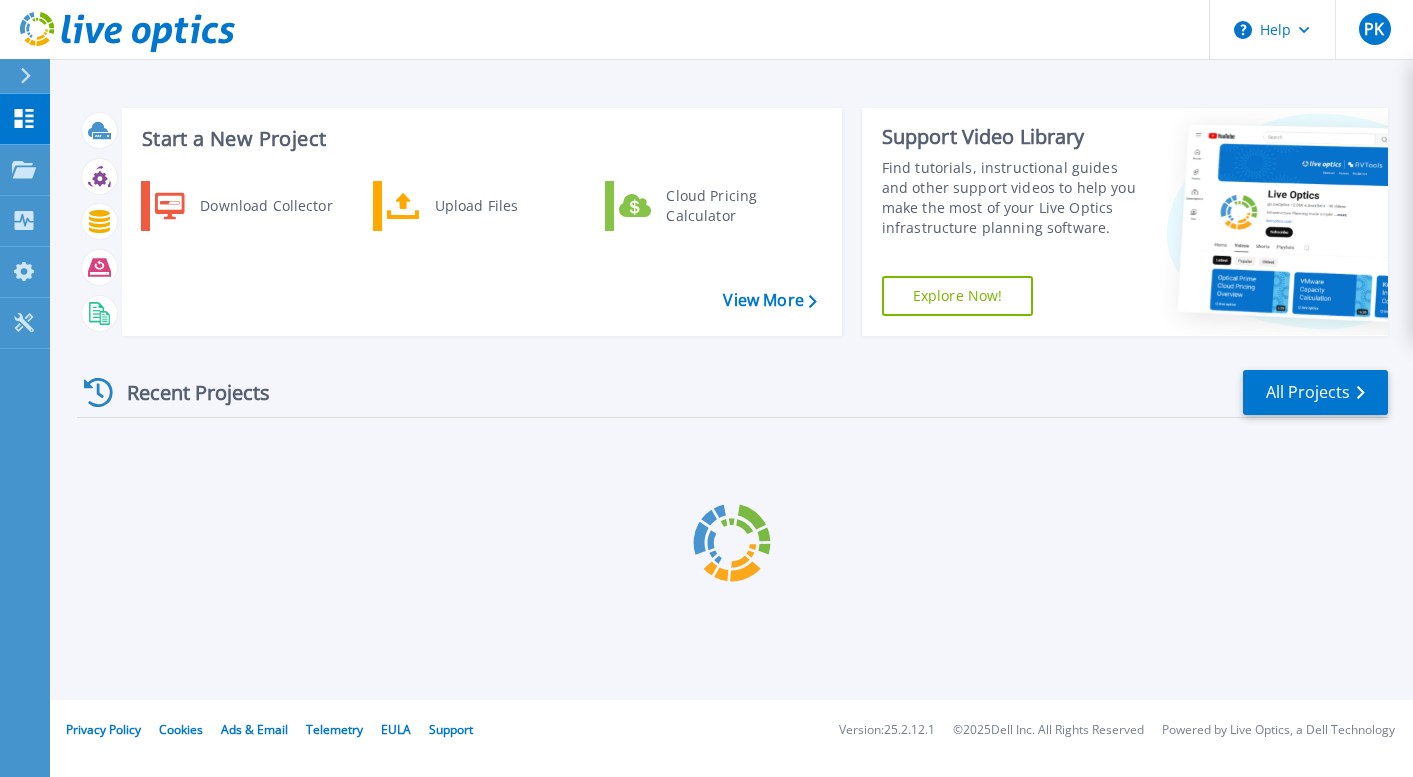 scroll, scrollTop: 0, scrollLeft: 0, axis: both 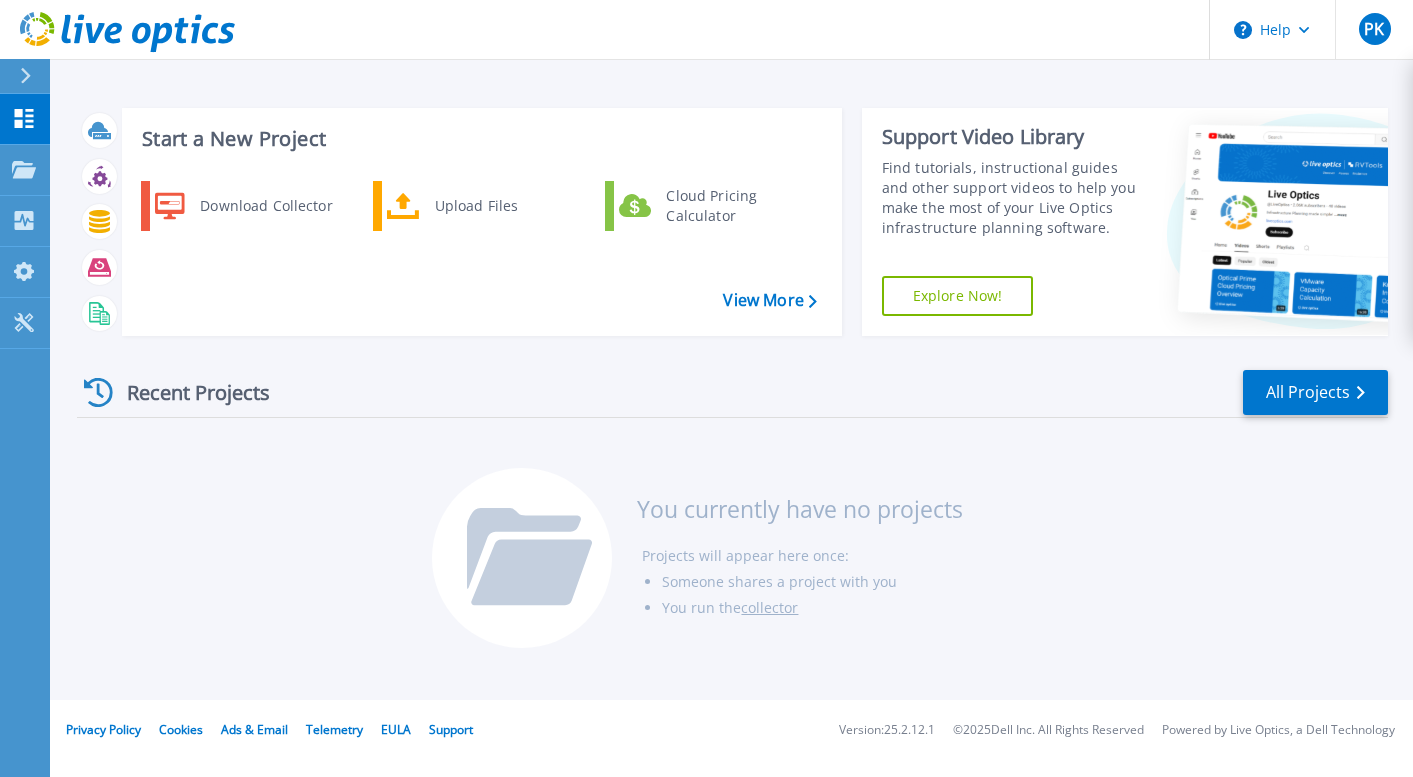 click on "Recent Projects All Projects You currently have no projects Projects will appear here once: Someone shares a project with you You run the  collector" at bounding box center (732, 510) 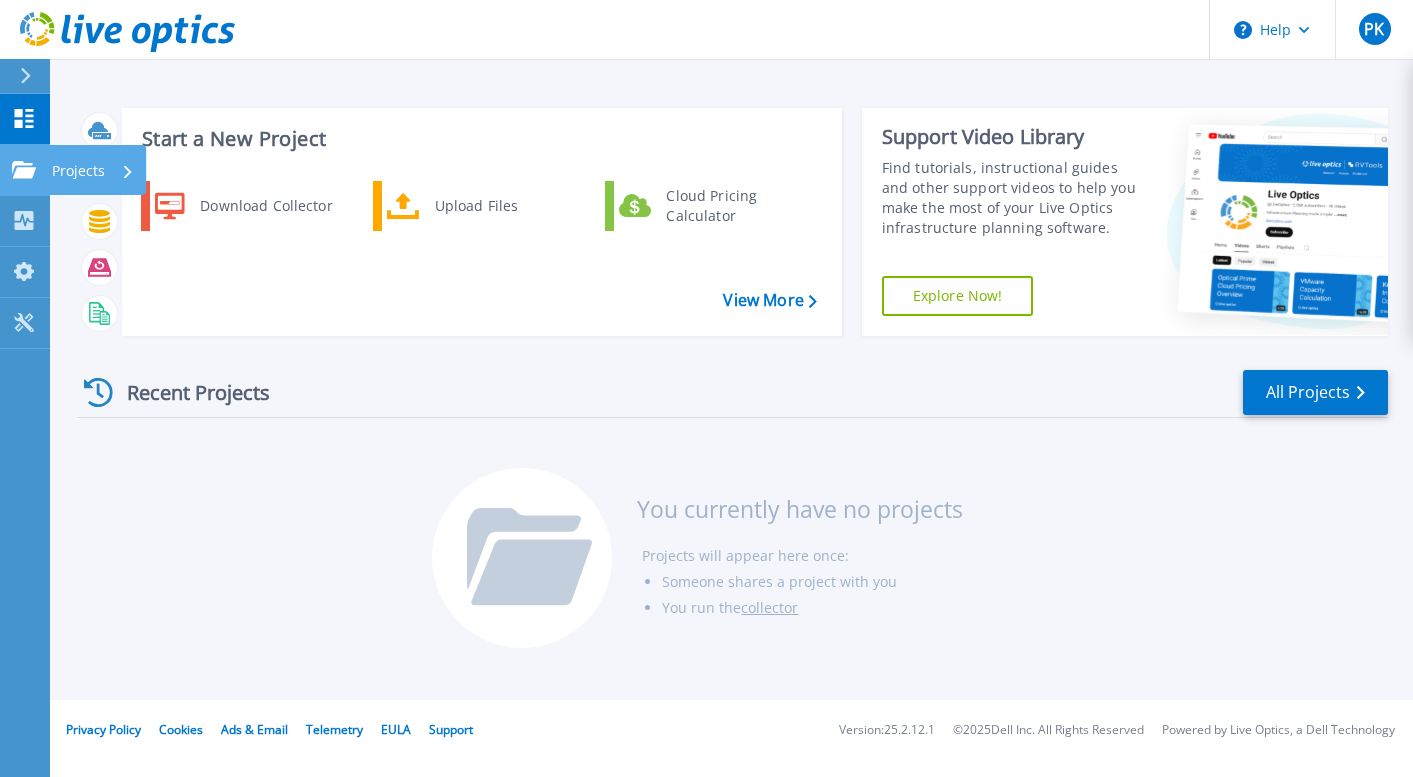click 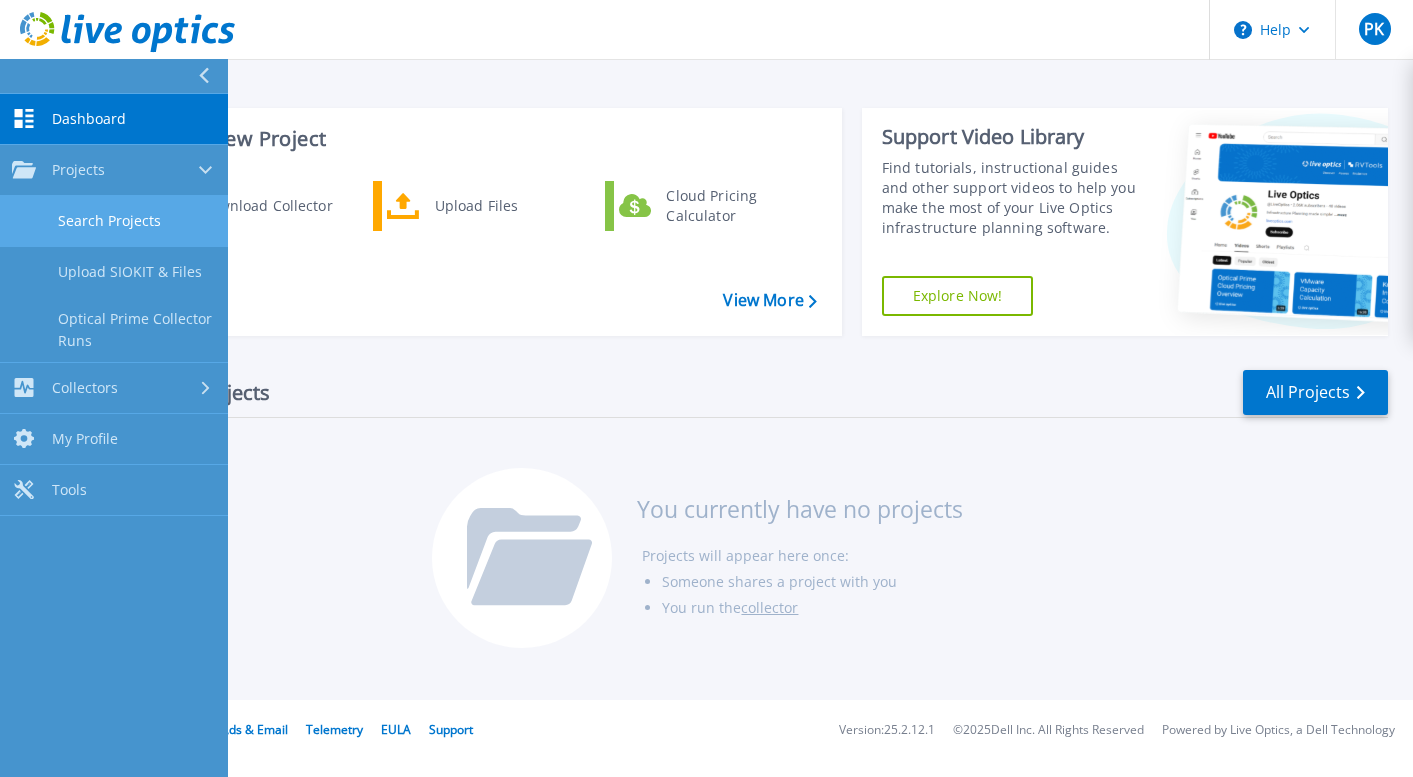 click on "Search Projects" at bounding box center (114, 221) 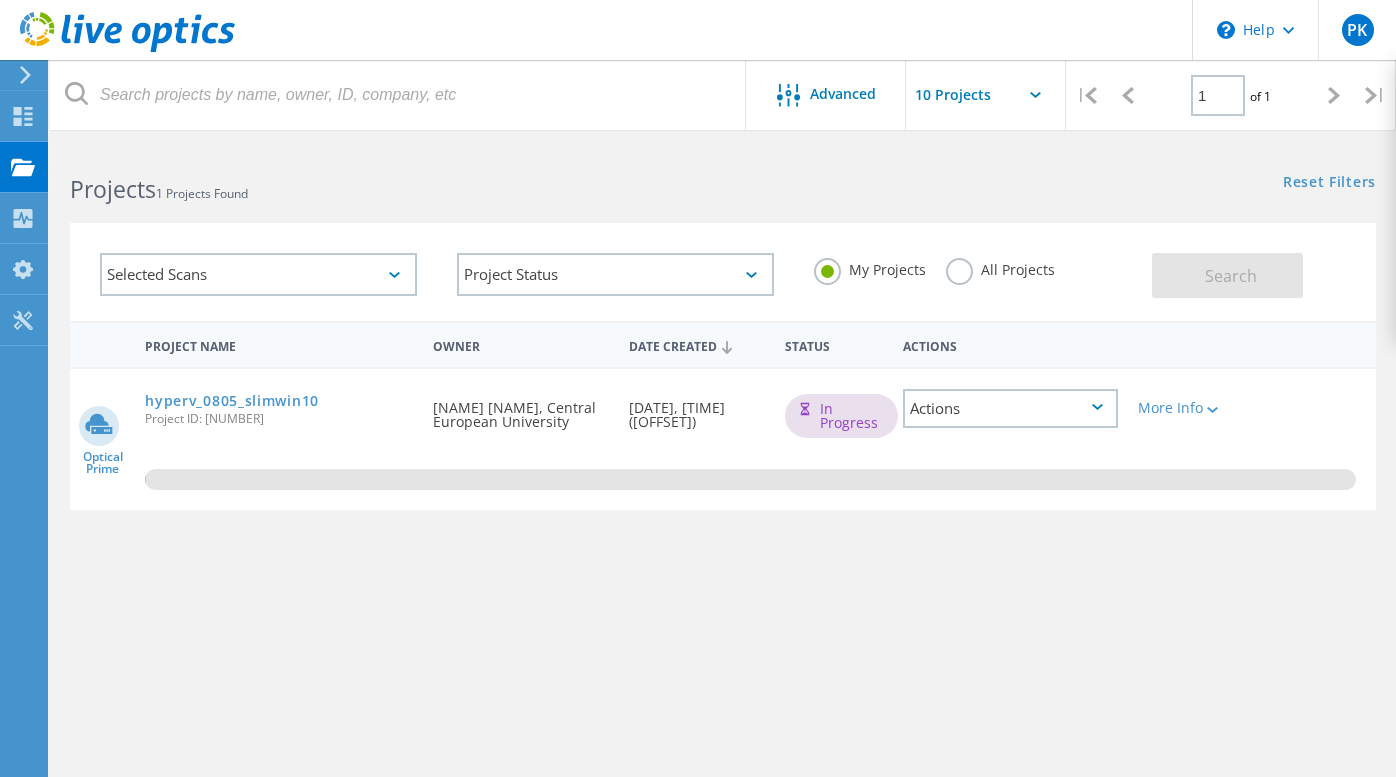 scroll, scrollTop: 0, scrollLeft: 0, axis: both 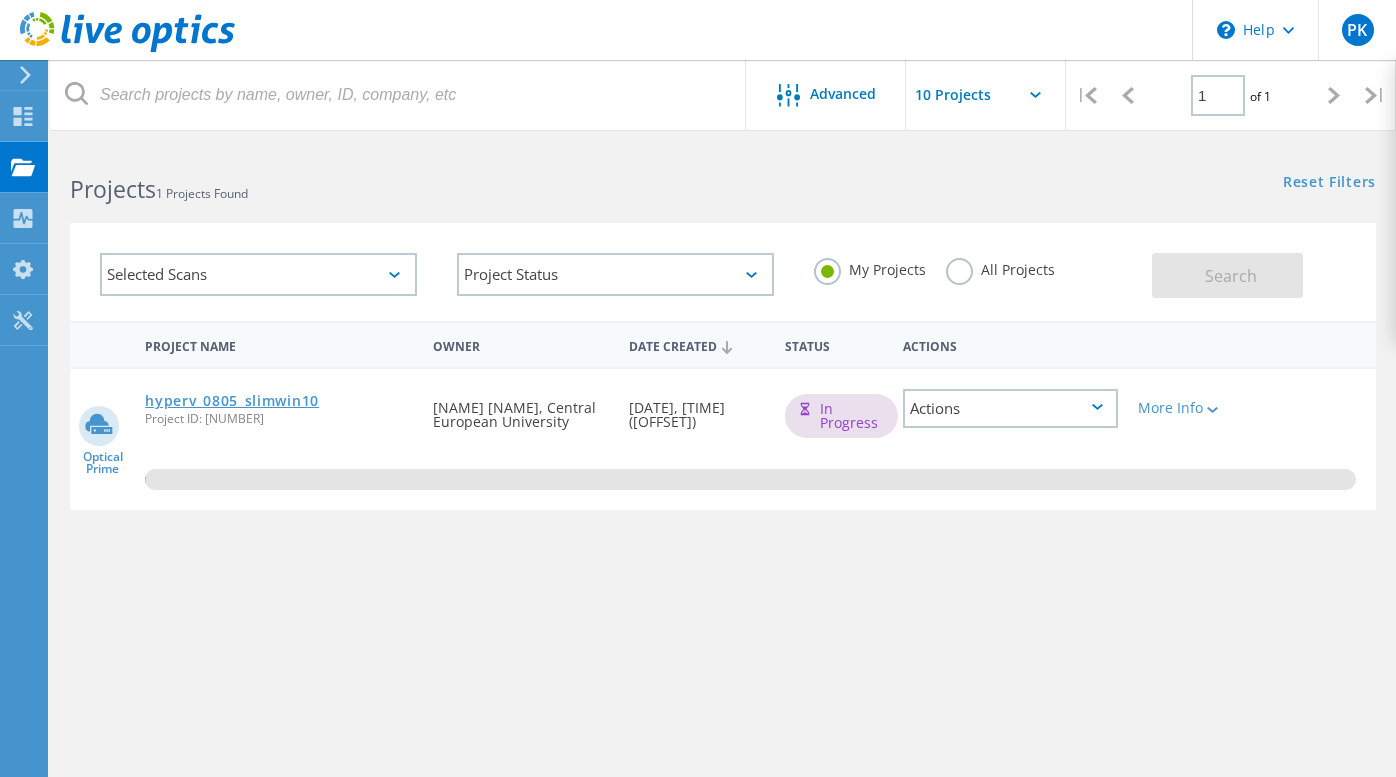 click on "hyperv_0805_slimwin10" 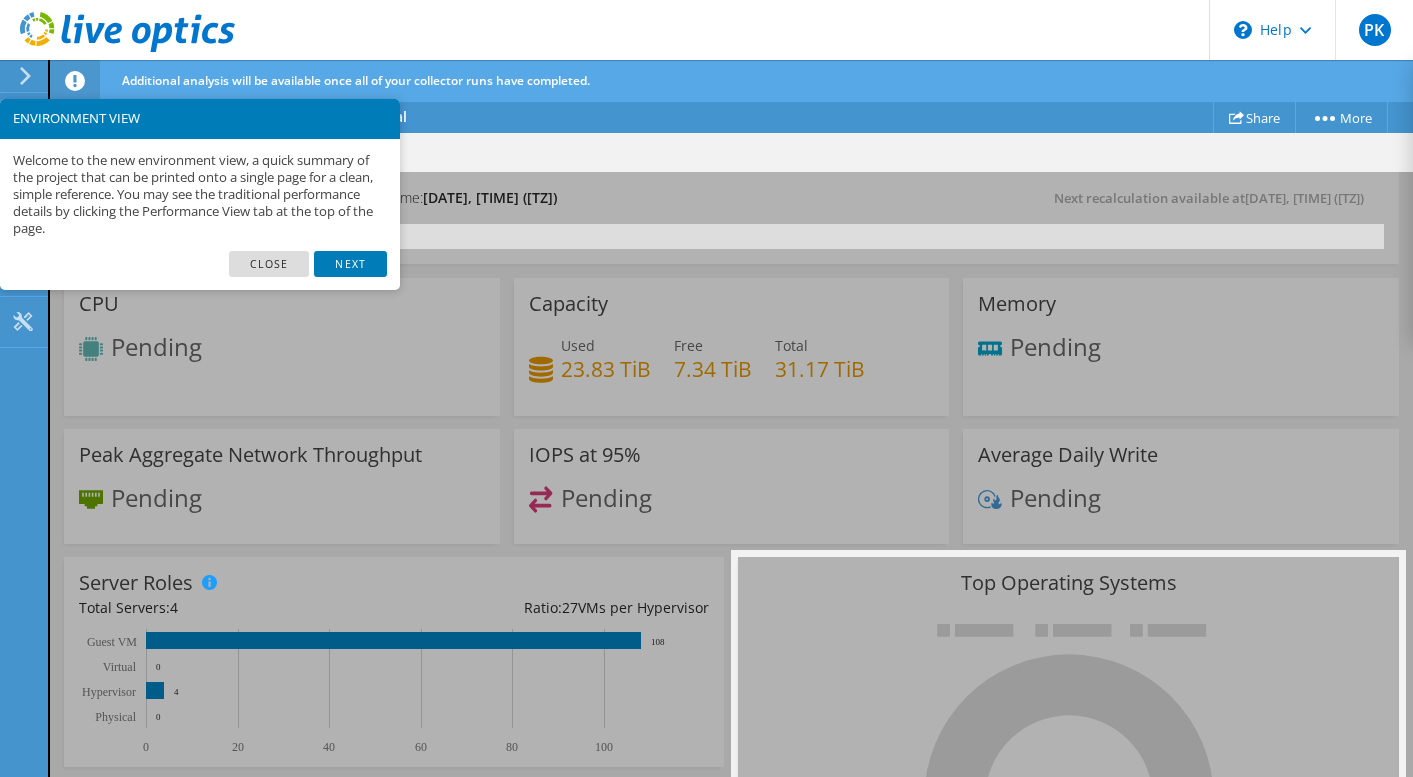 scroll, scrollTop: 0, scrollLeft: 0, axis: both 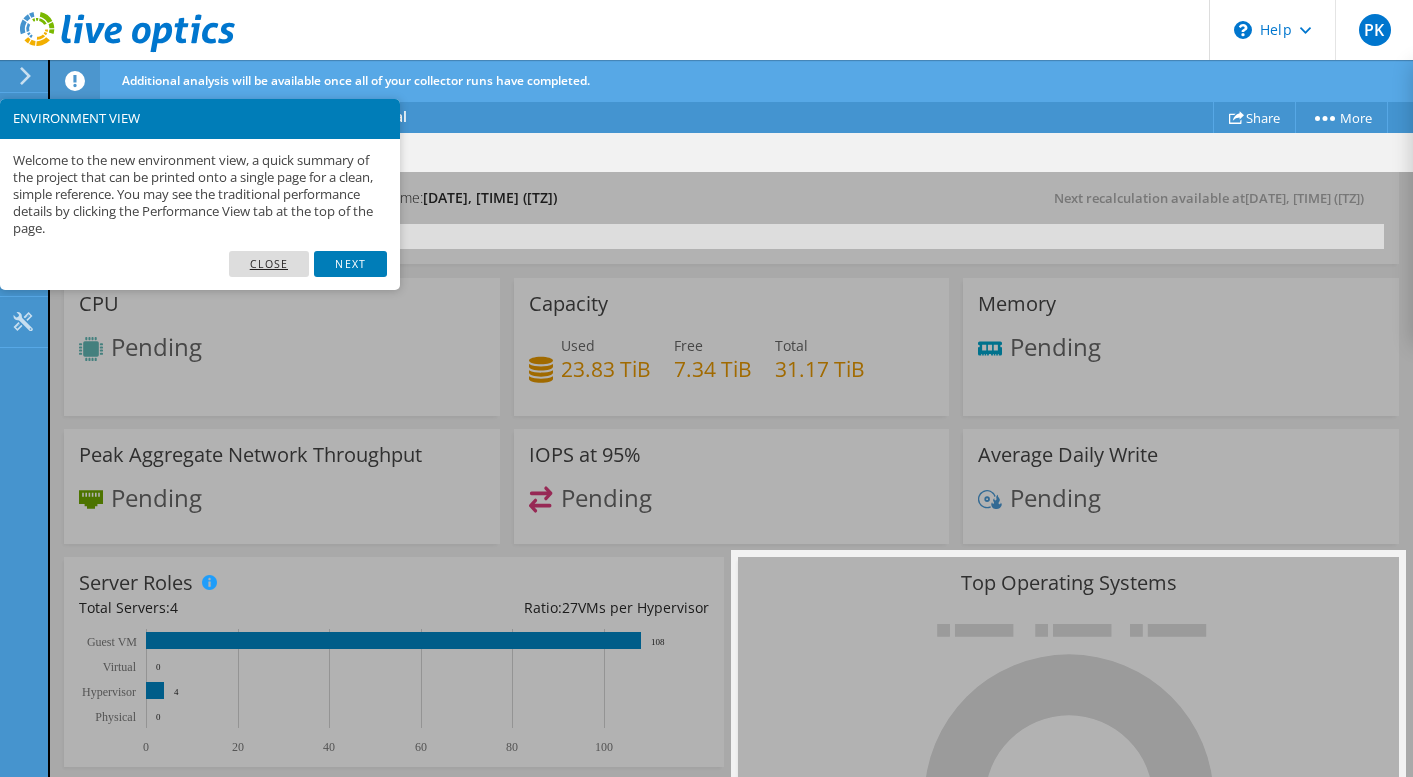 click on "Close" at bounding box center [269, 264] 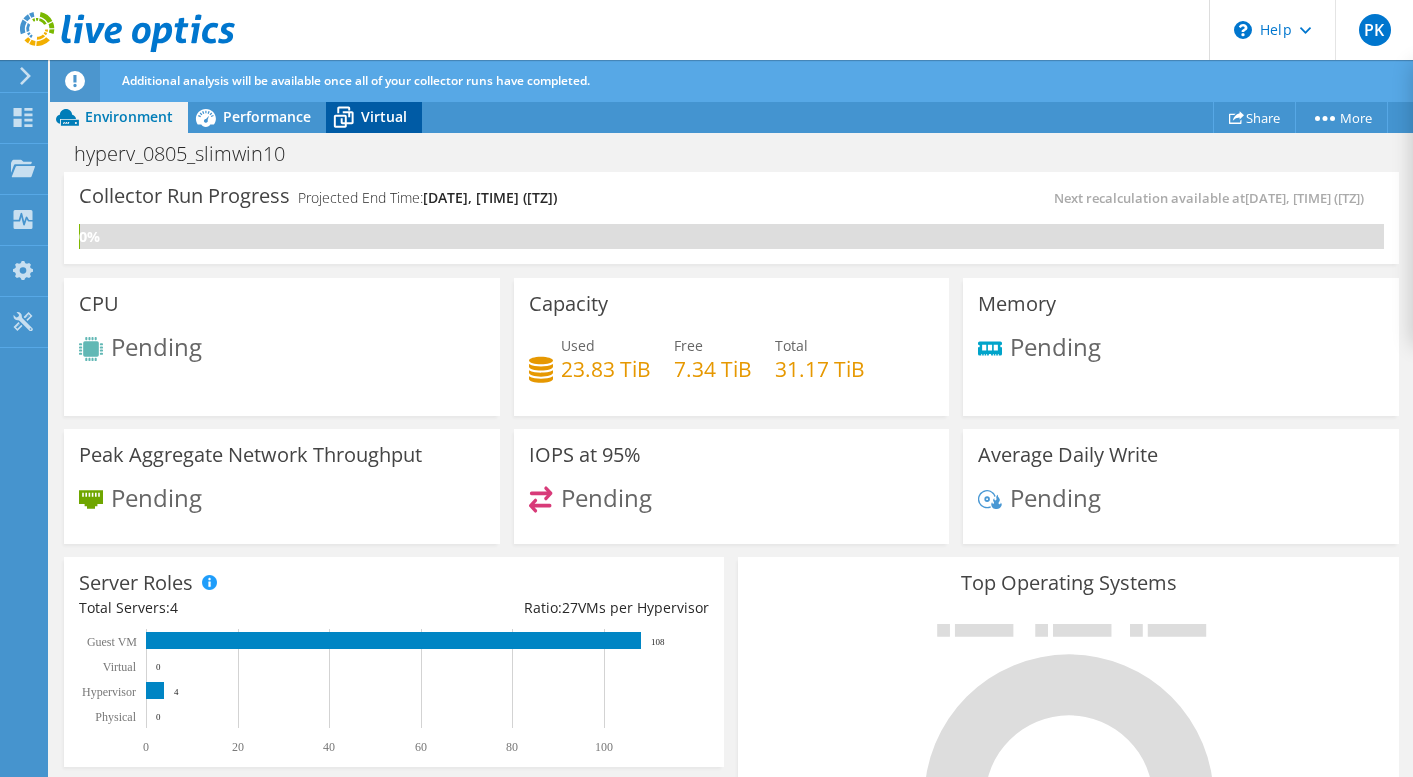 click 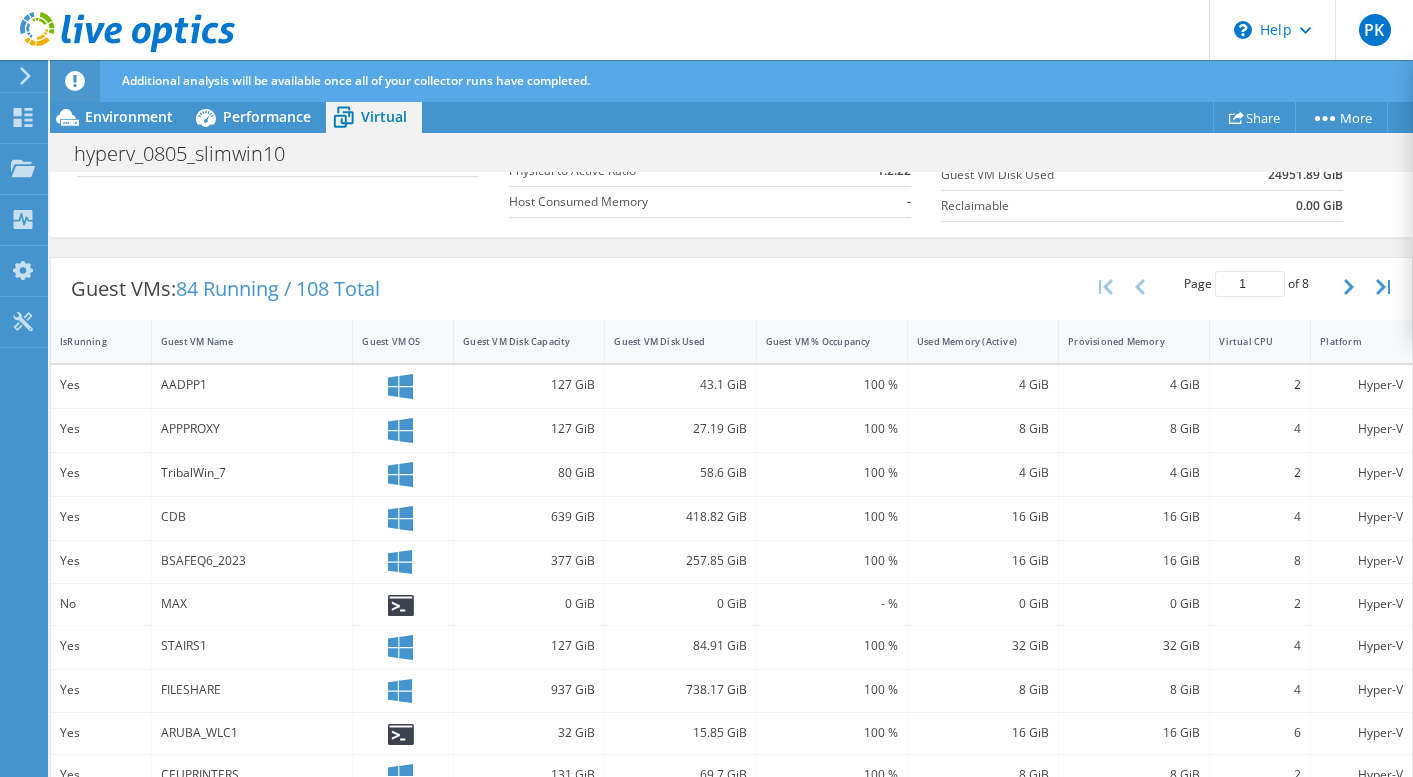 scroll, scrollTop: 0, scrollLeft: 0, axis: both 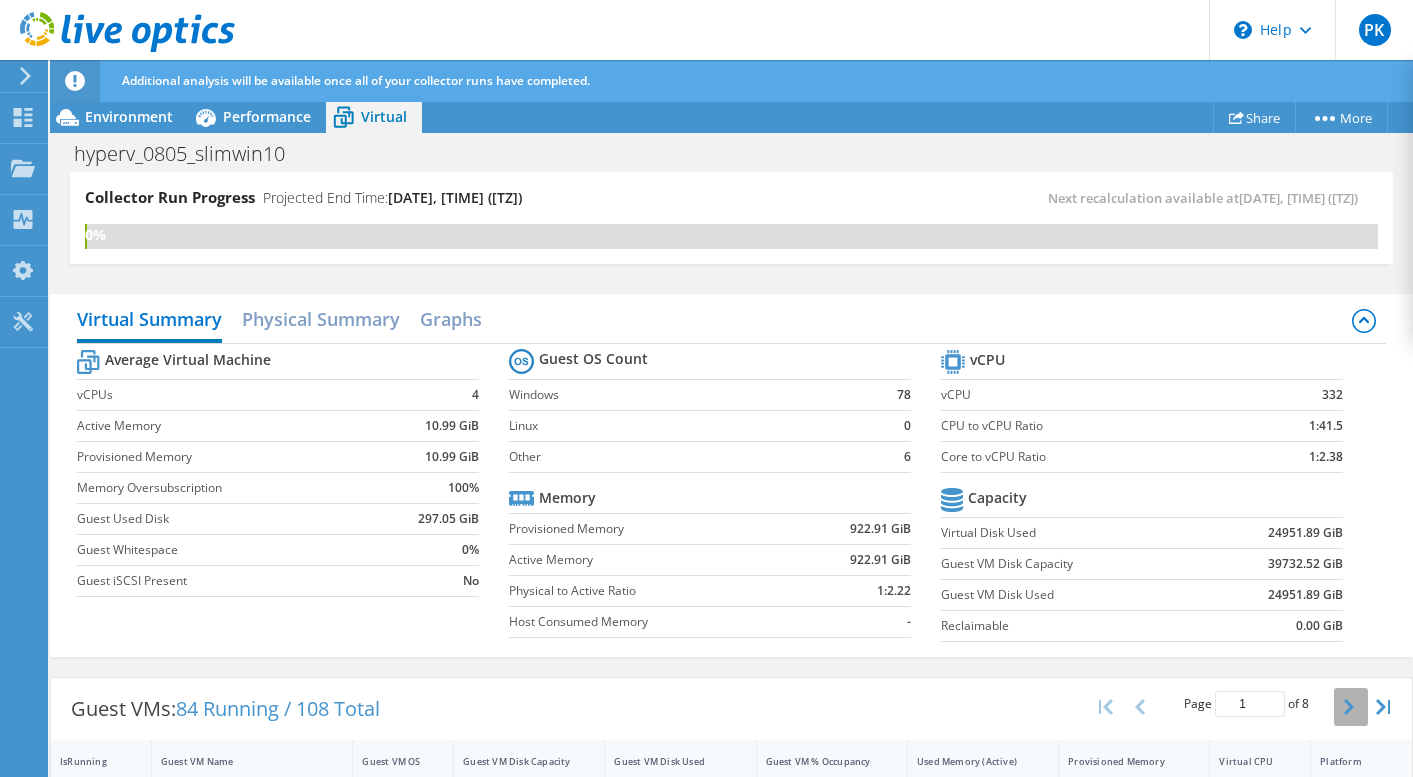 click 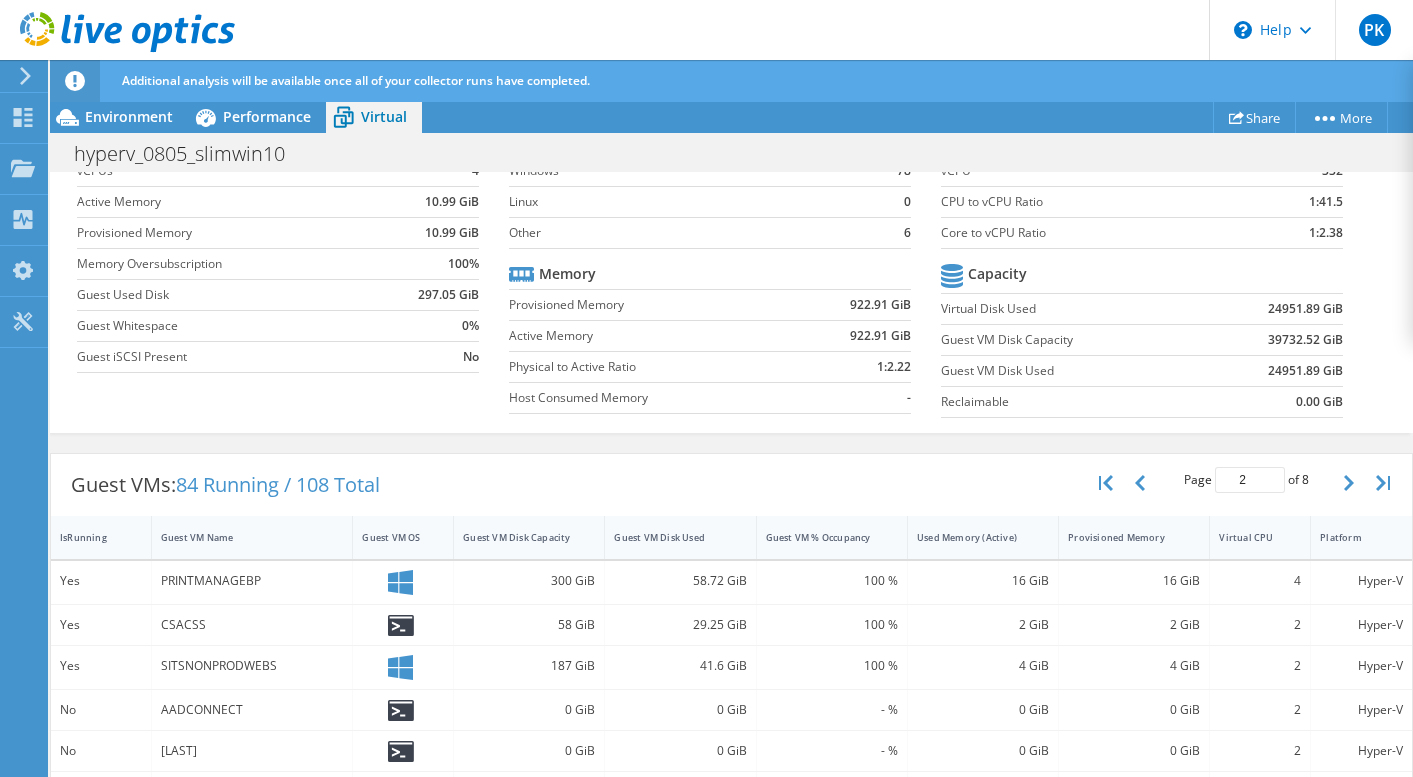 scroll, scrollTop: 188, scrollLeft: 0, axis: vertical 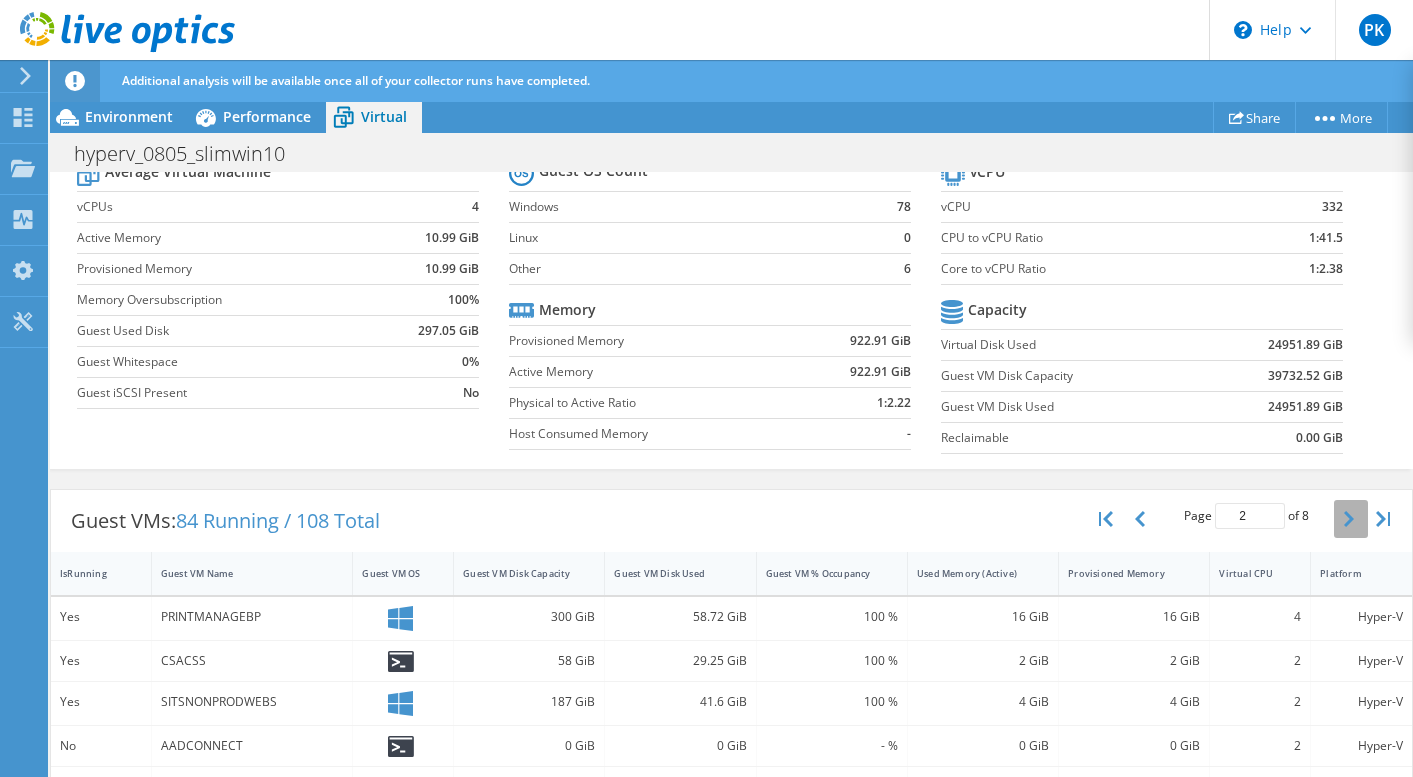 click 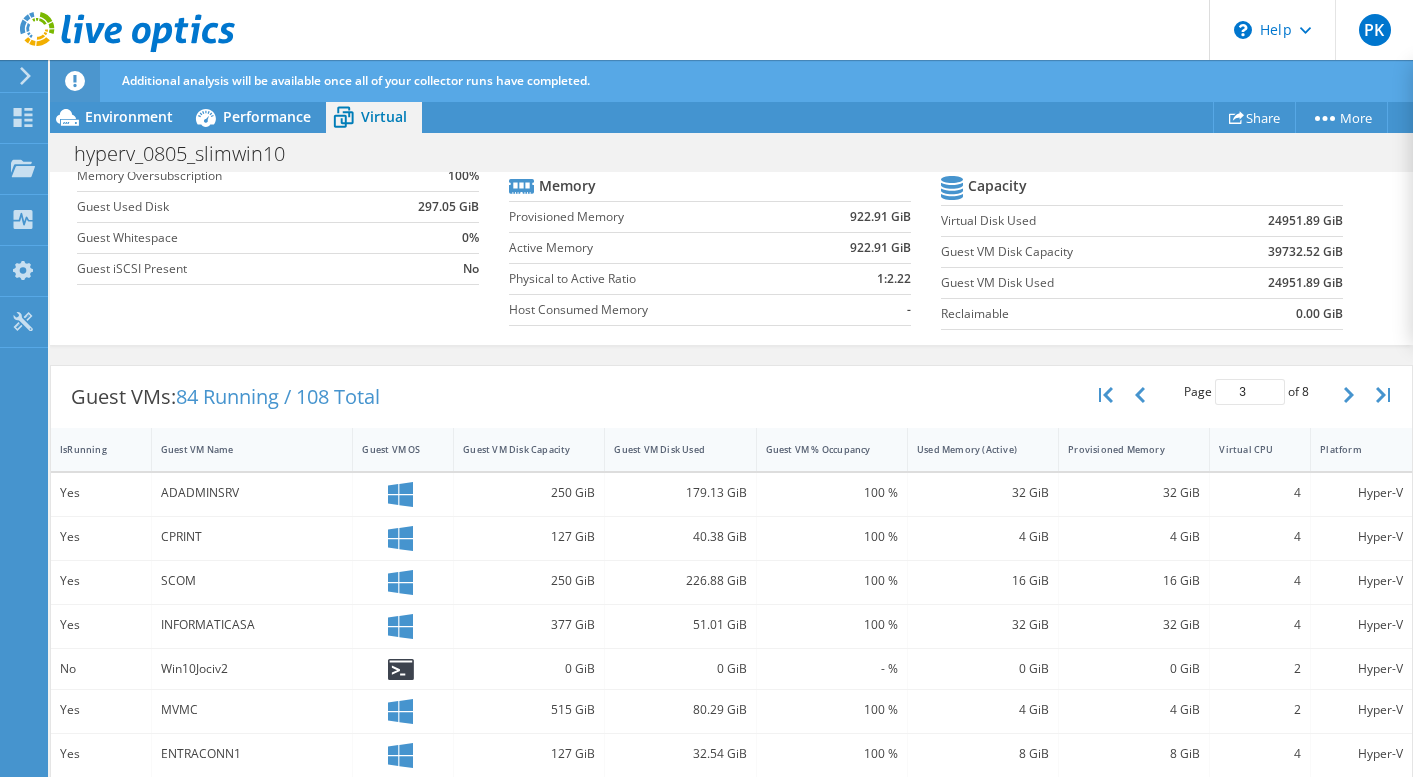 scroll, scrollTop: 0, scrollLeft: 0, axis: both 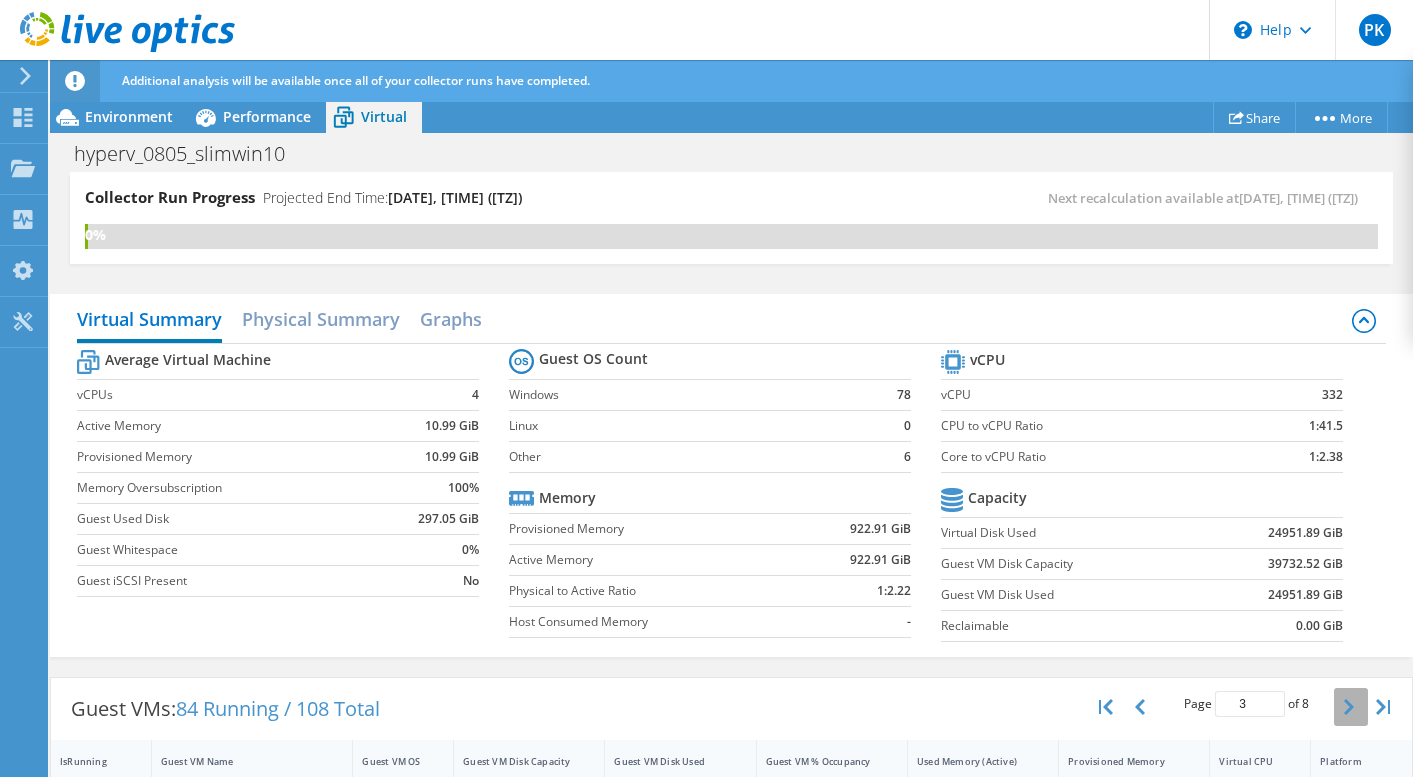 click 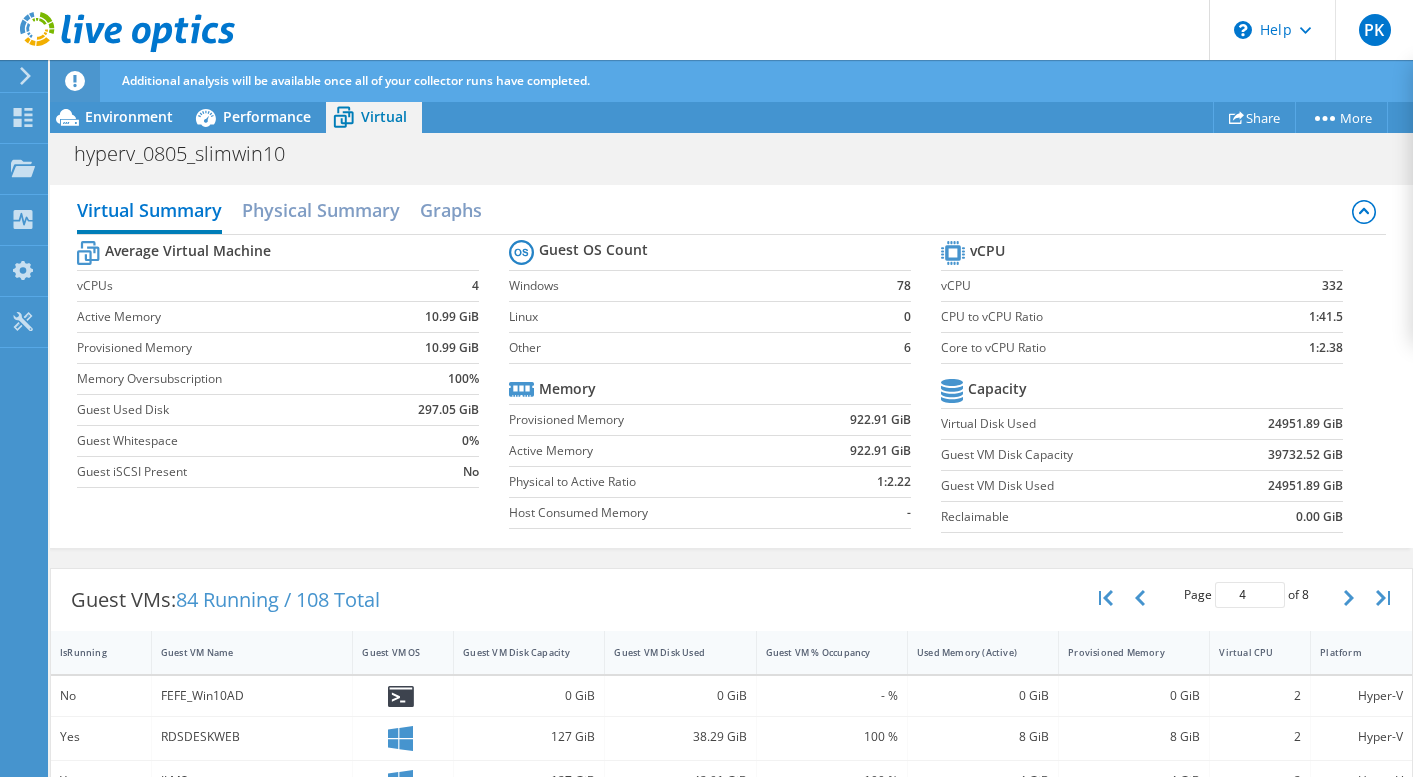 scroll, scrollTop: 0, scrollLeft: 0, axis: both 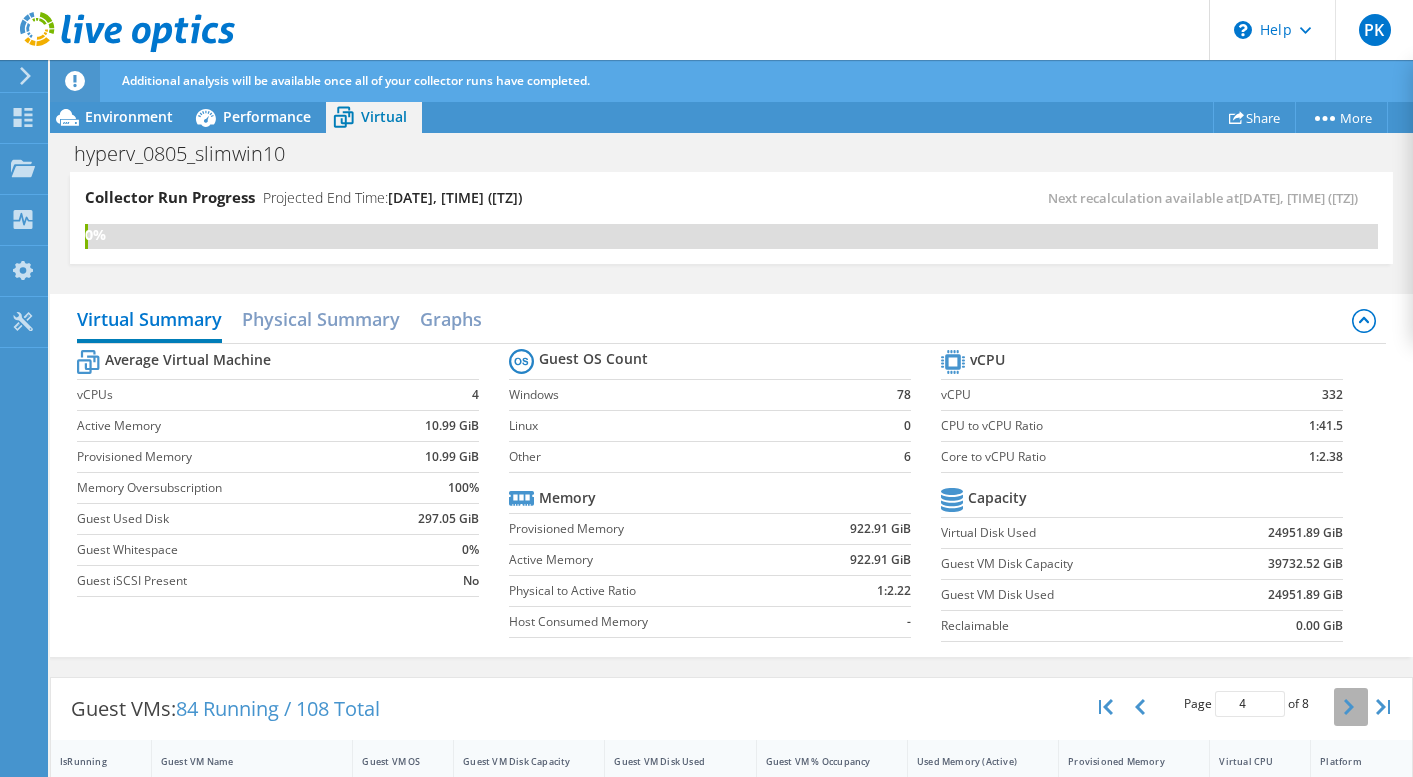 click 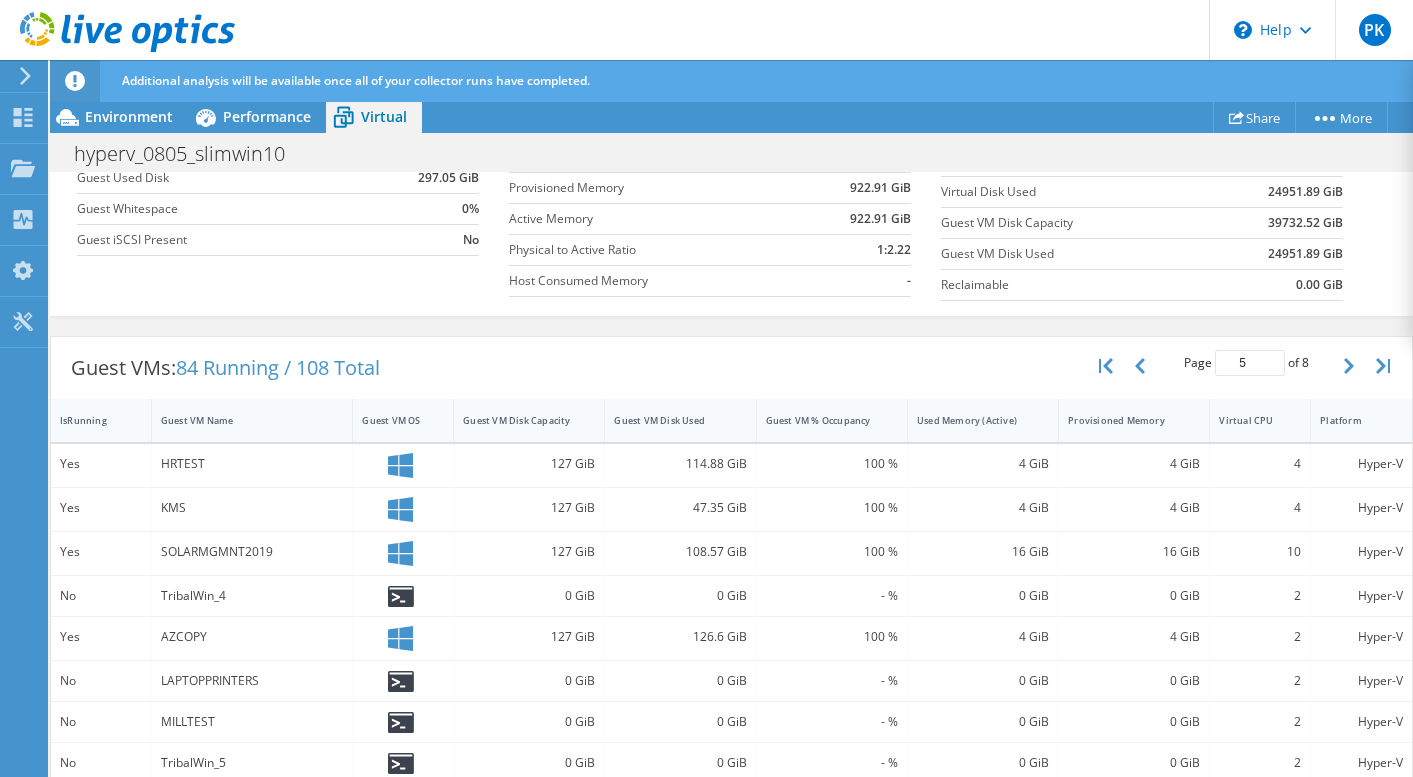 scroll, scrollTop: 274, scrollLeft: 0, axis: vertical 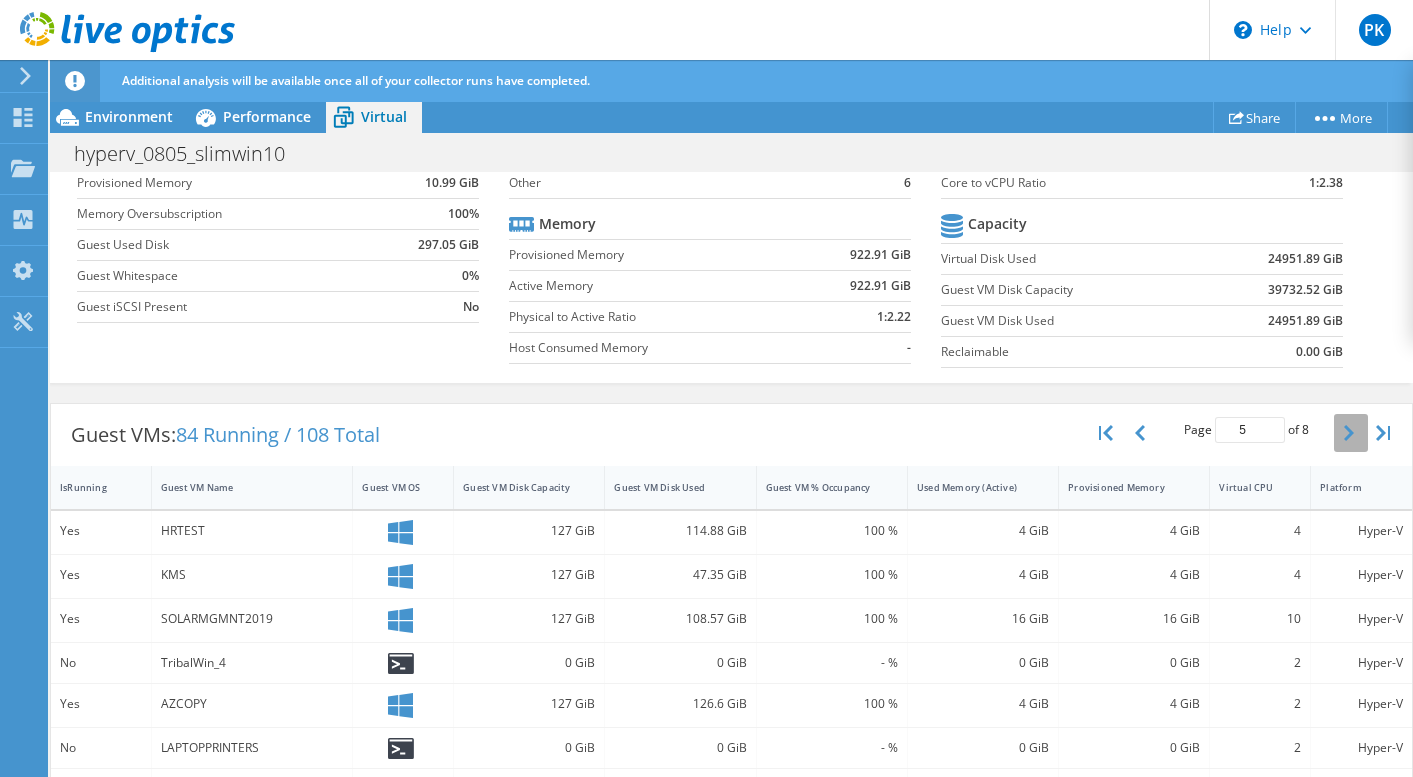 click at bounding box center (1351, 433) 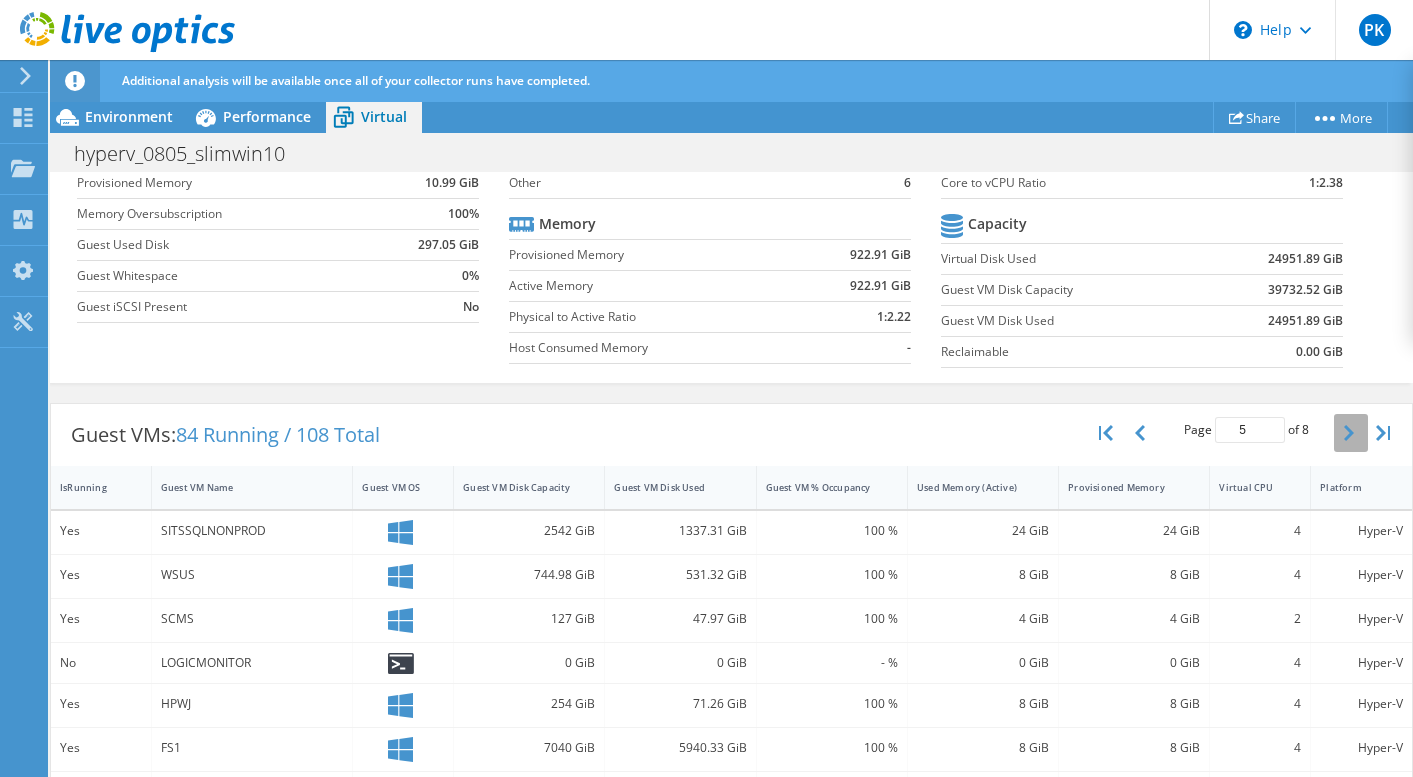 type on "6" 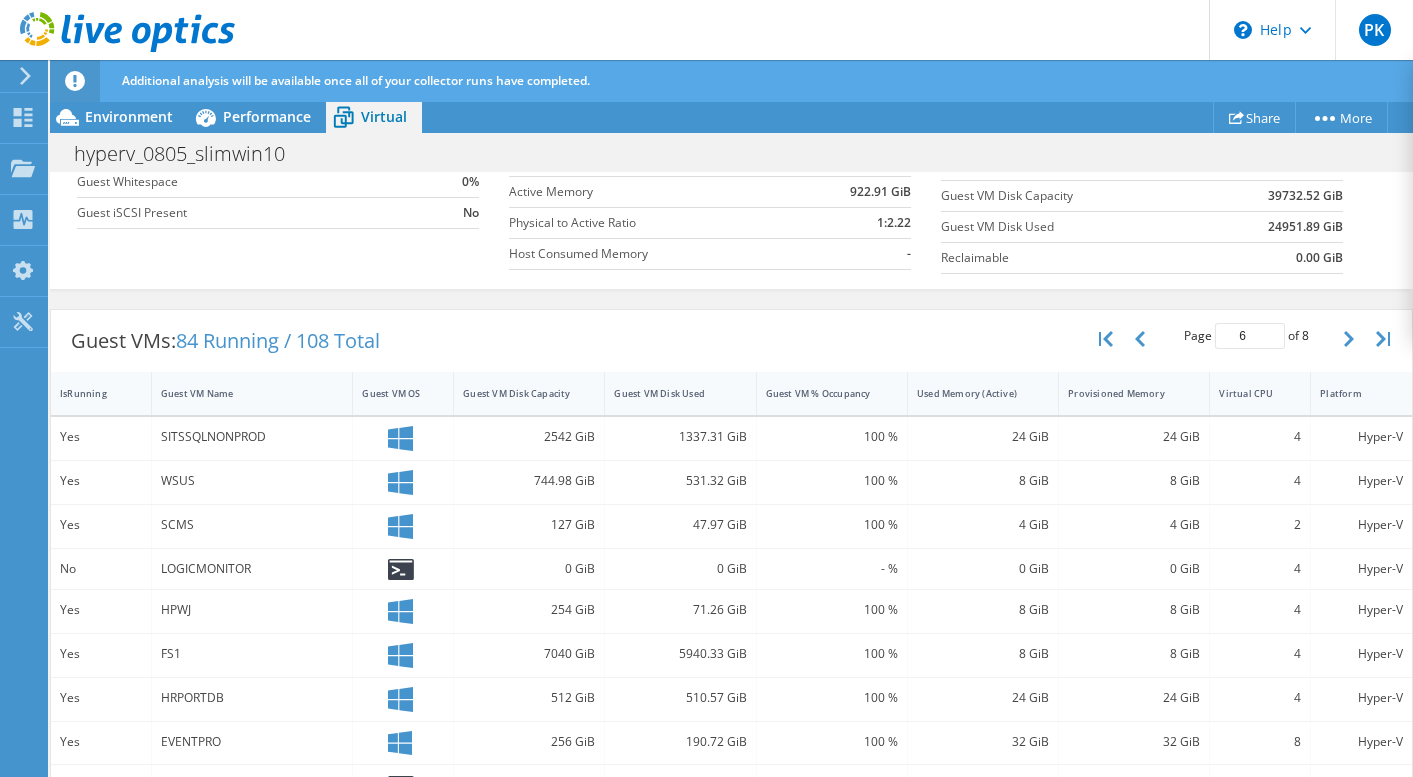 scroll, scrollTop: 370, scrollLeft: 0, axis: vertical 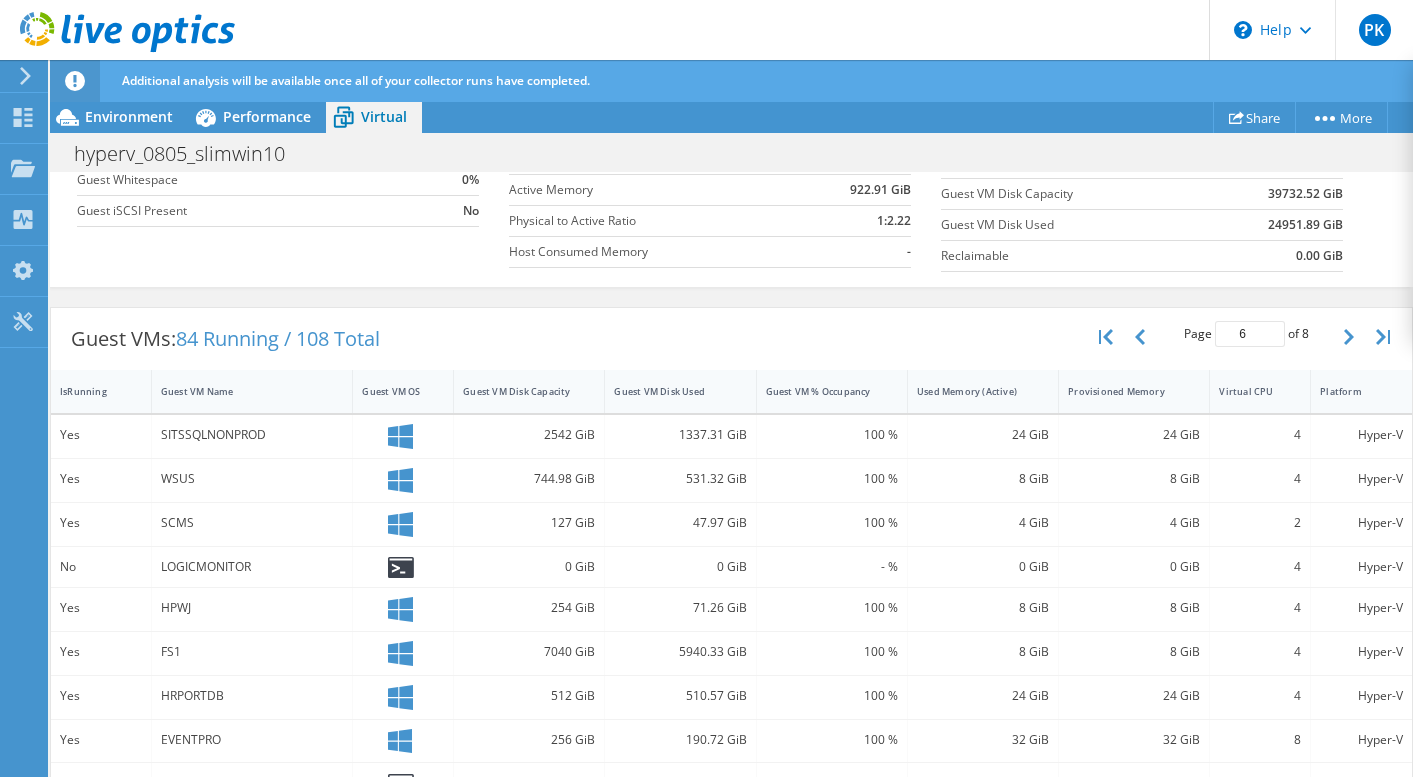 click on "Average Virtual Machine vCPUs 4 Active Memory 10.99 GiB Provisioned Memory 10.99 GiB Memory Oversubscription 100% Guest Used Disk 297.05 GiB Guest Whitespace 0% Guest iSCSI Present No Guest OS Count Windows 78 Linux 0 Other 6 Memory Provisioned Memory 922.91 GiB Active Memory 922.91 GiB Physical to Active Ratio 1:2.22 Host Consumed Memory - vCPU vCPU 332 CPU to vCPU Ratio 1:41.5 Core to vCPU Ratio 1:2.38 Capacity Virtual Disk Used 24951.89 GiB Guest VM Disk Capacity 39732.52 GiB Guest VM Disk Used 24951.89 GiB Reclaimable 0.00 GiB" at bounding box center (731, 128) 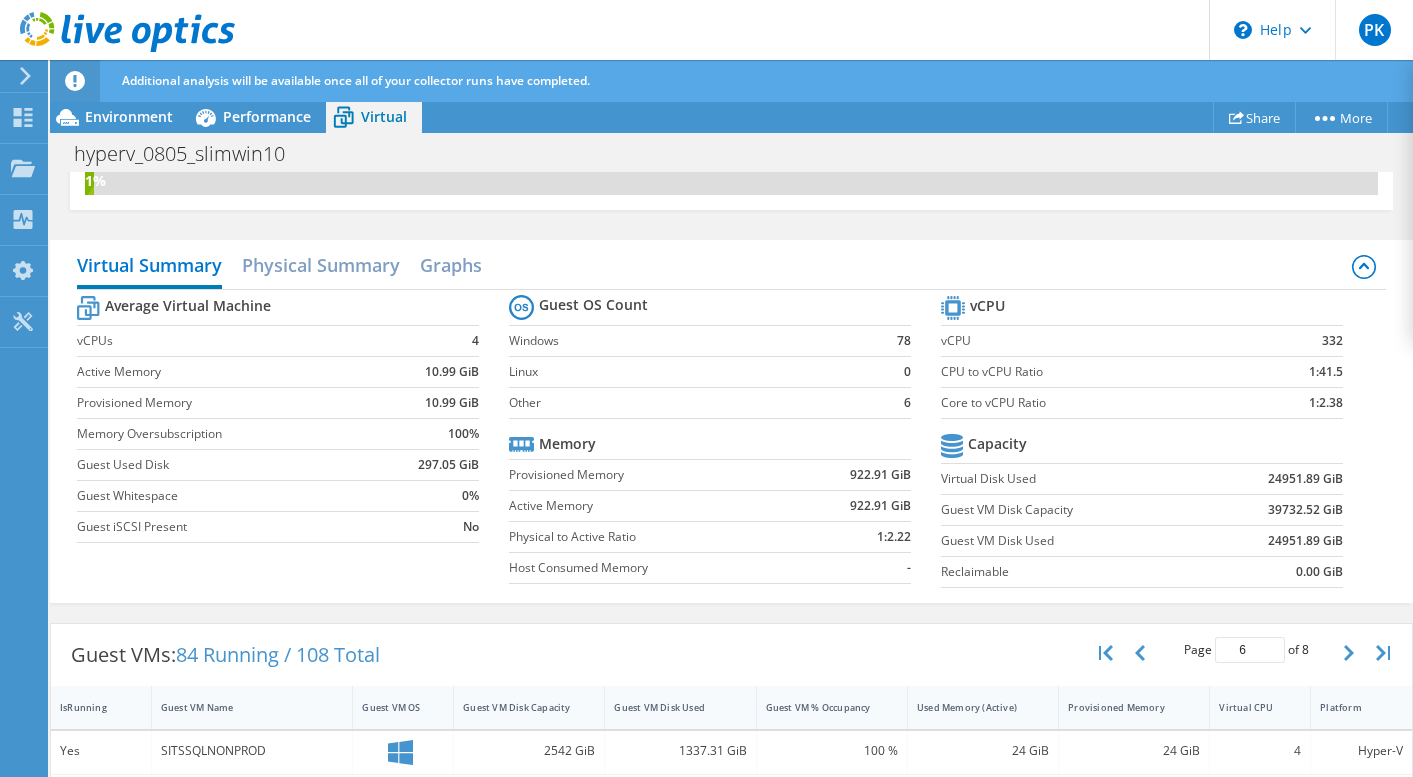 scroll, scrollTop: 0, scrollLeft: 0, axis: both 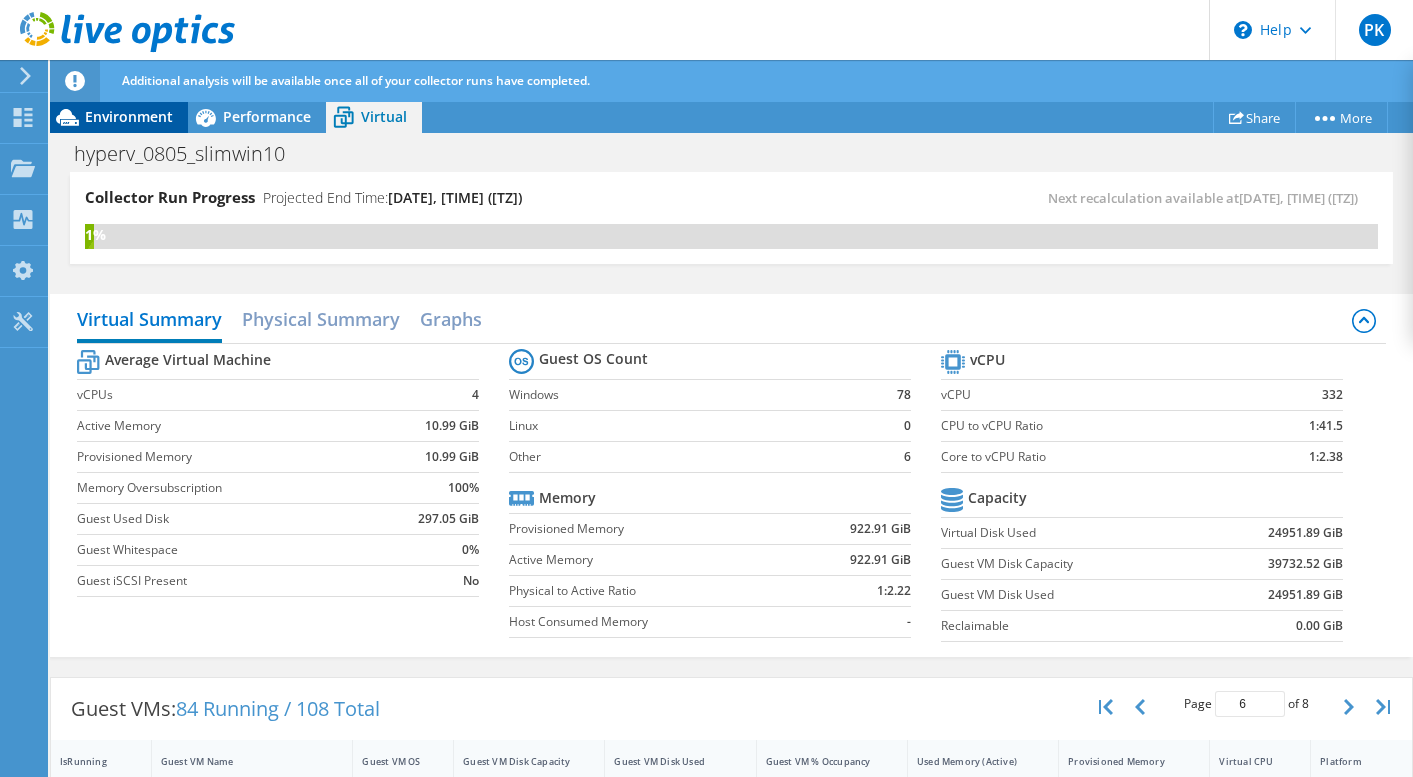 click on "Environment" at bounding box center [119, 117] 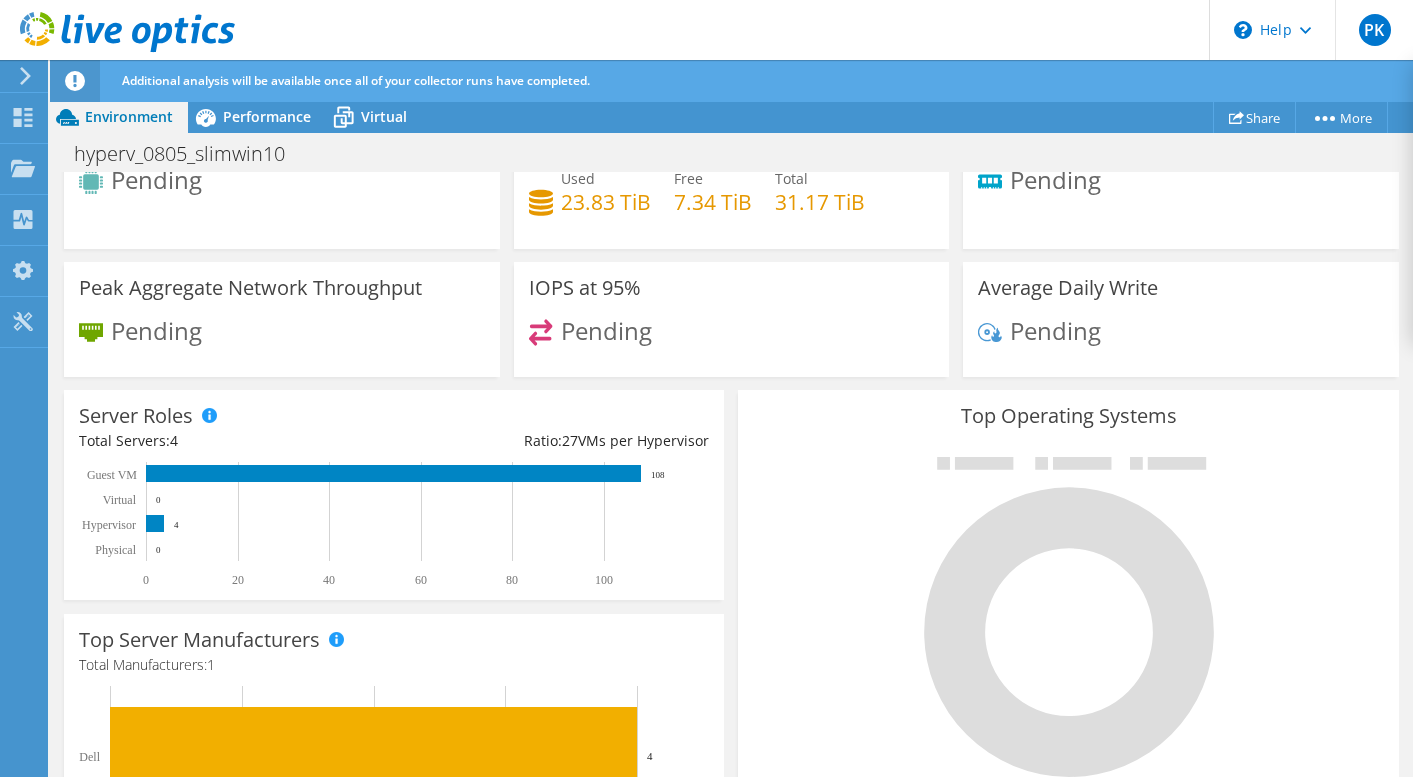 scroll, scrollTop: 0, scrollLeft: 0, axis: both 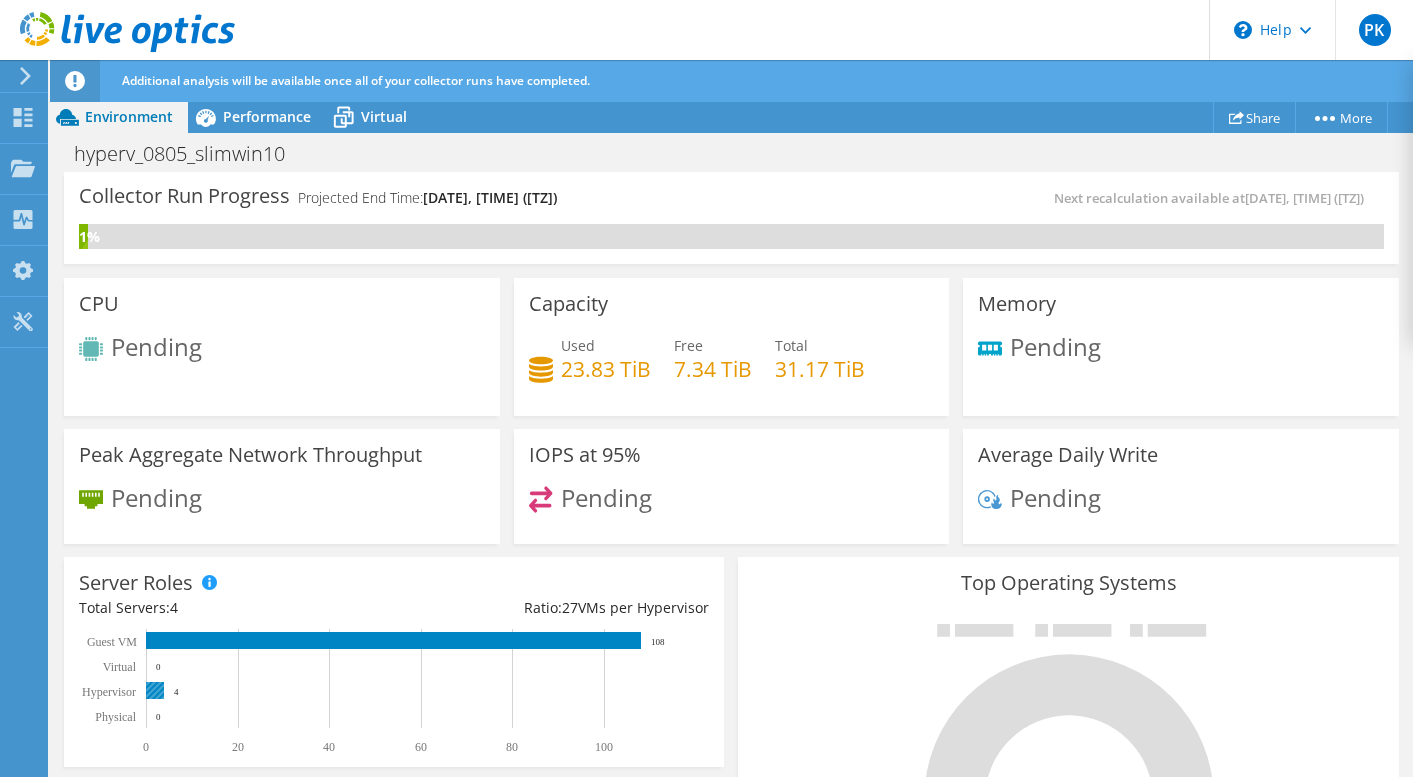 click 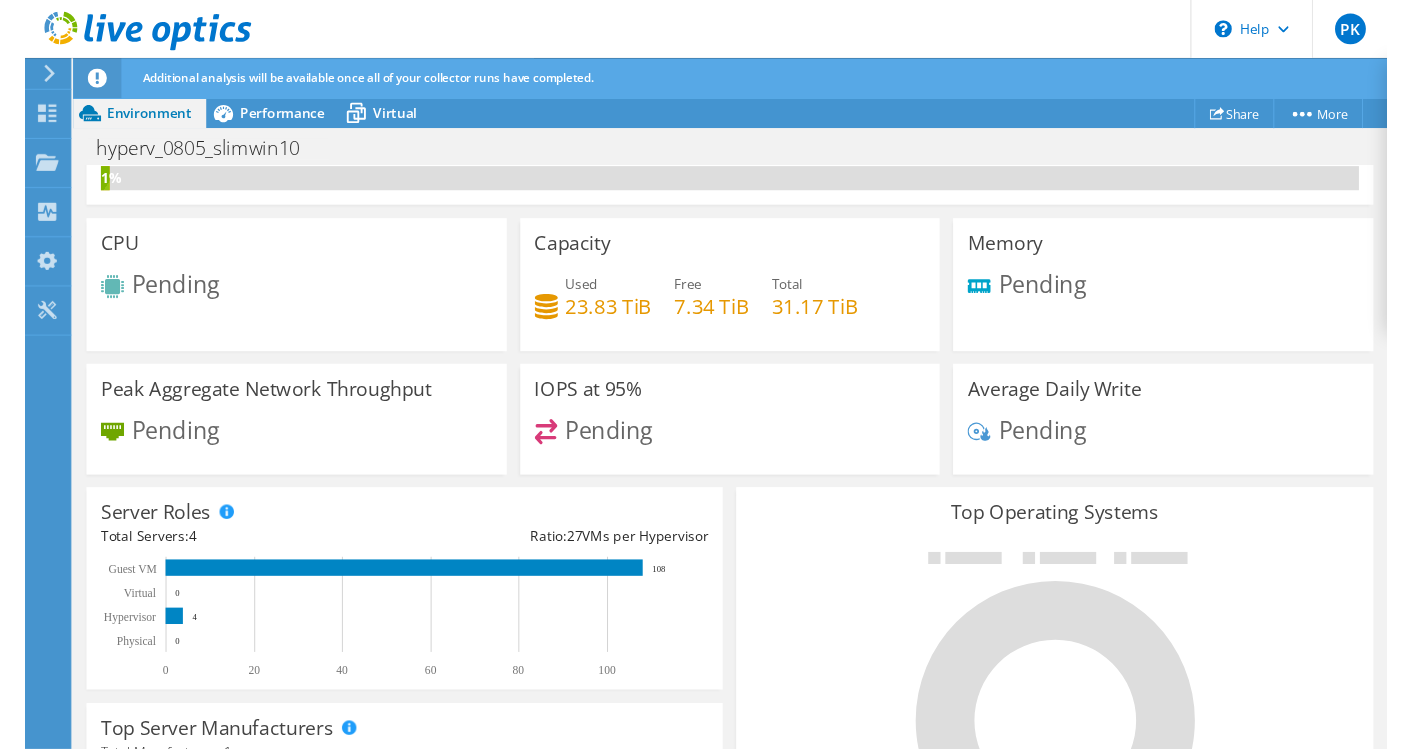scroll, scrollTop: 0, scrollLeft: 0, axis: both 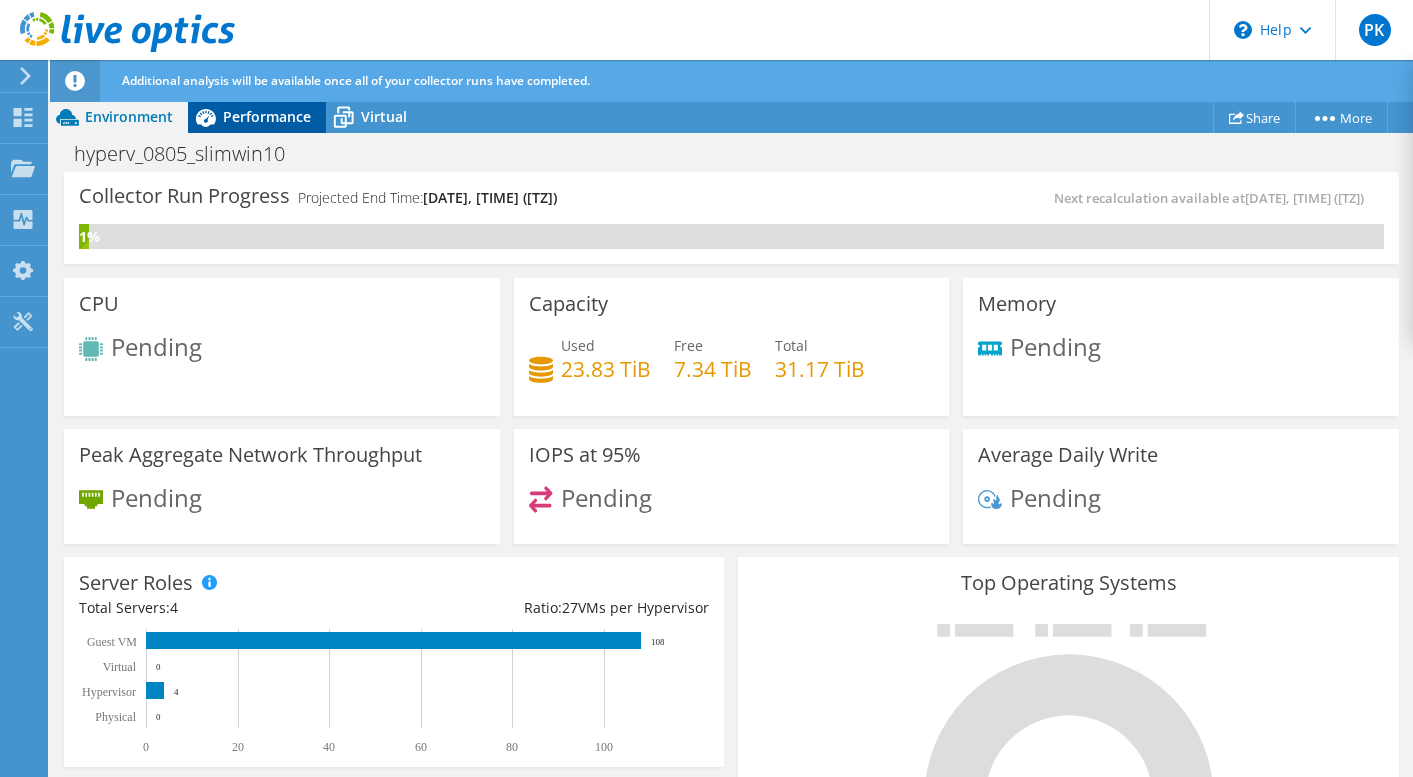 click on "Performance" at bounding box center (257, 117) 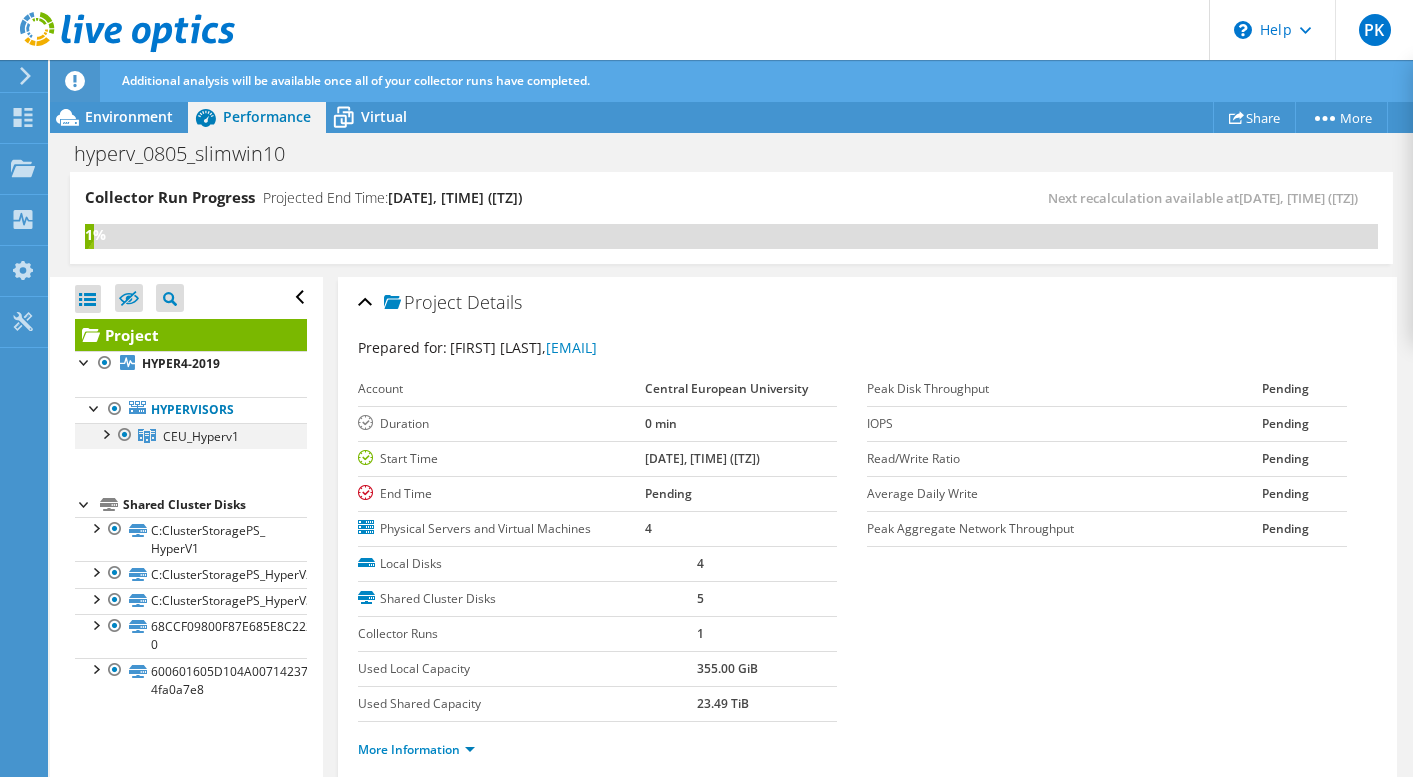 click at bounding box center (105, 433) 